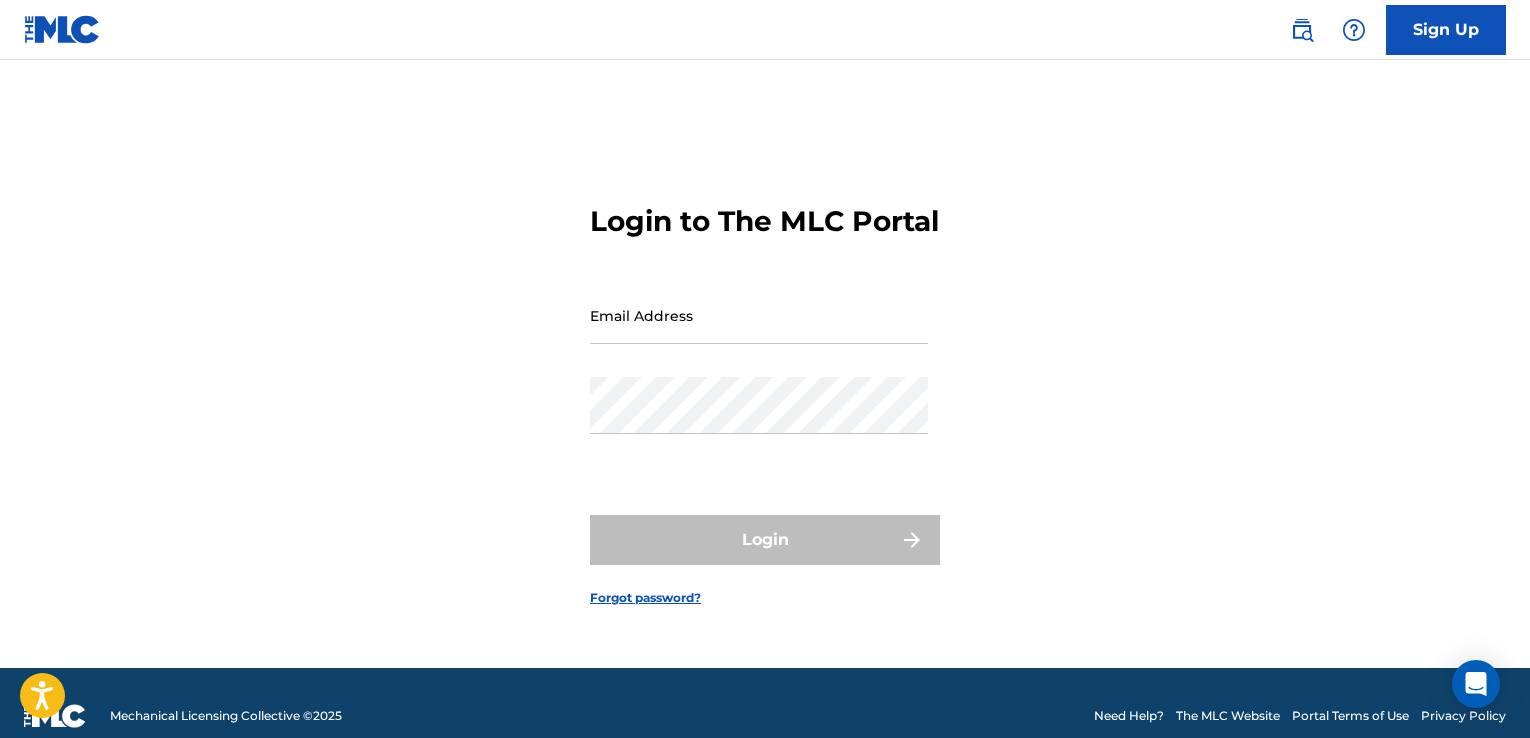 scroll, scrollTop: 26, scrollLeft: 0, axis: vertical 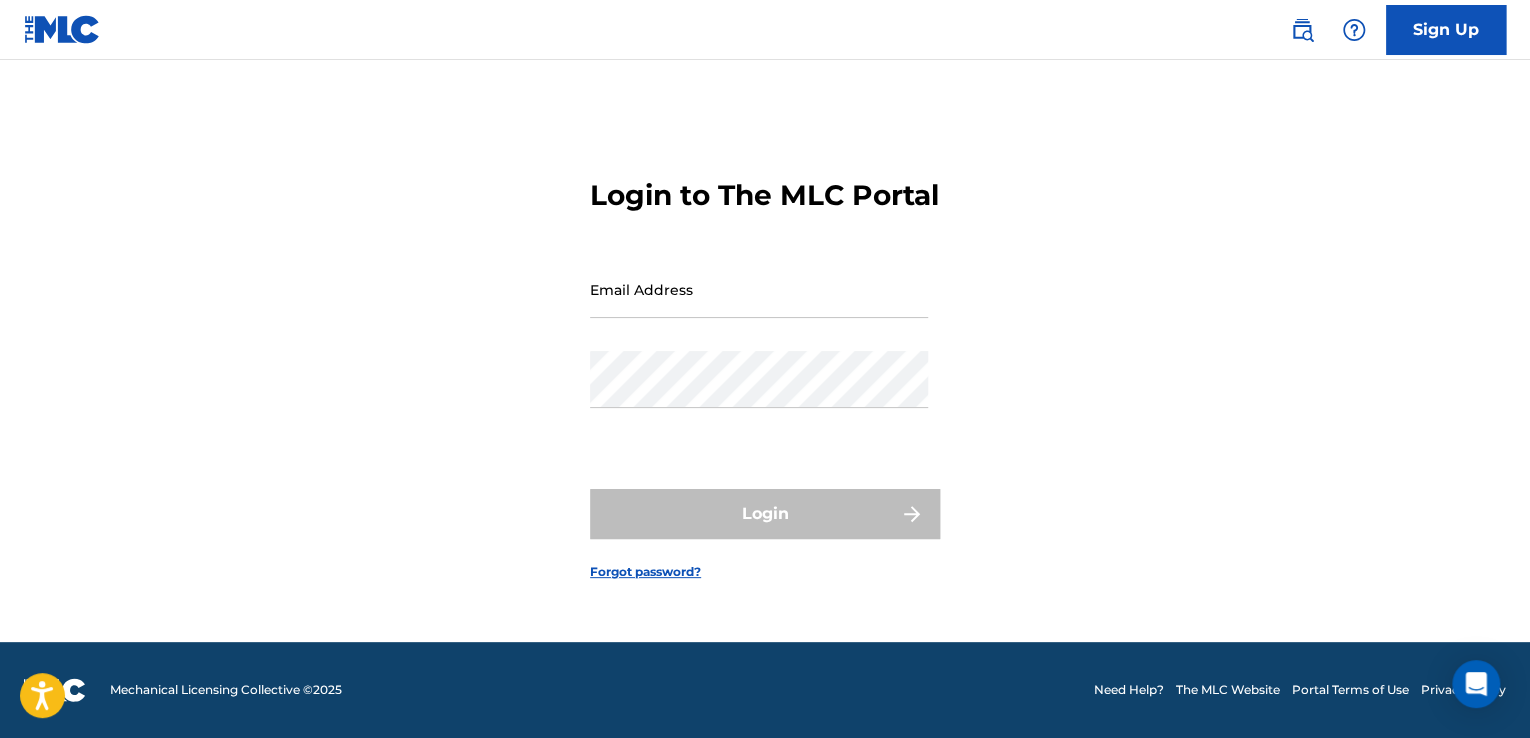click at bounding box center [1302, 30] 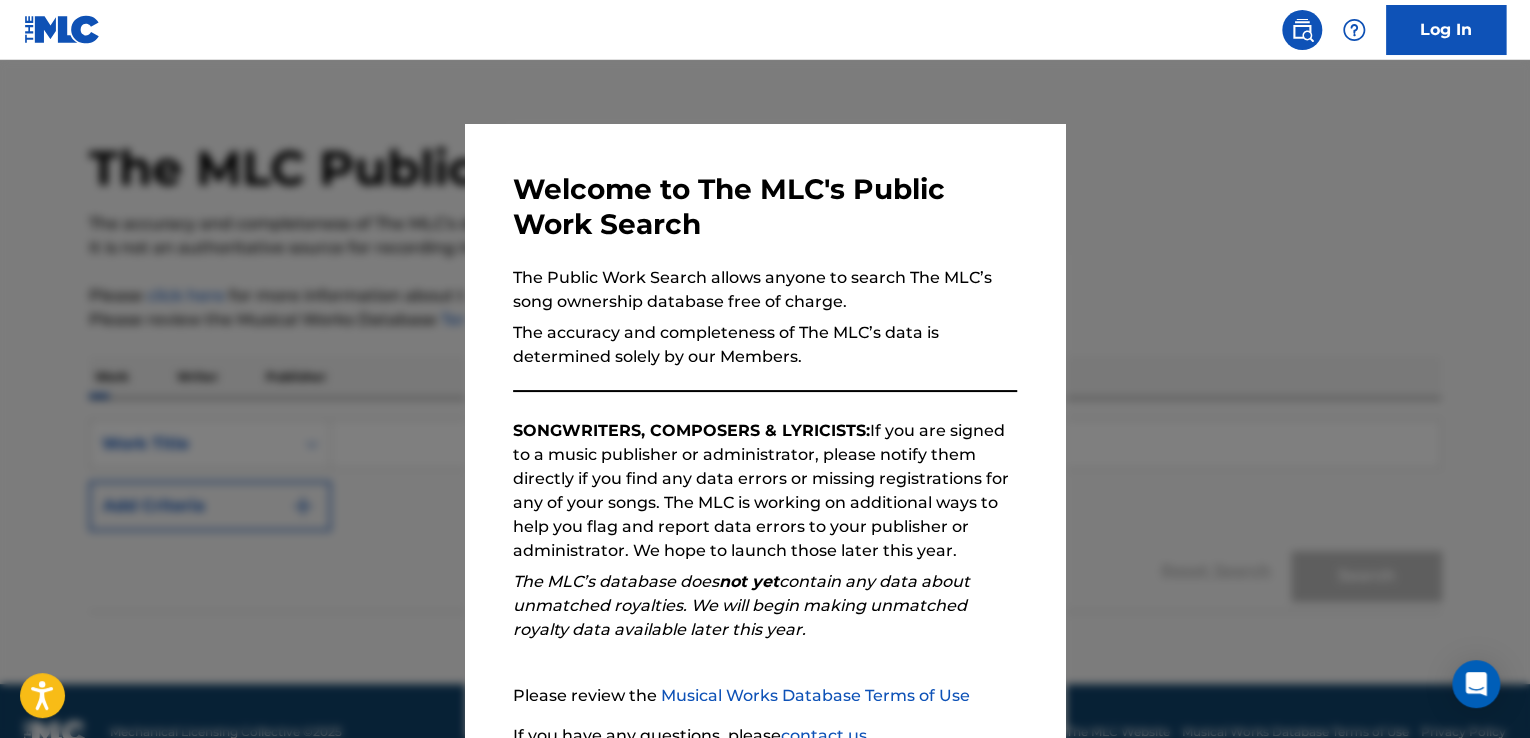 scroll, scrollTop: 0, scrollLeft: 0, axis: both 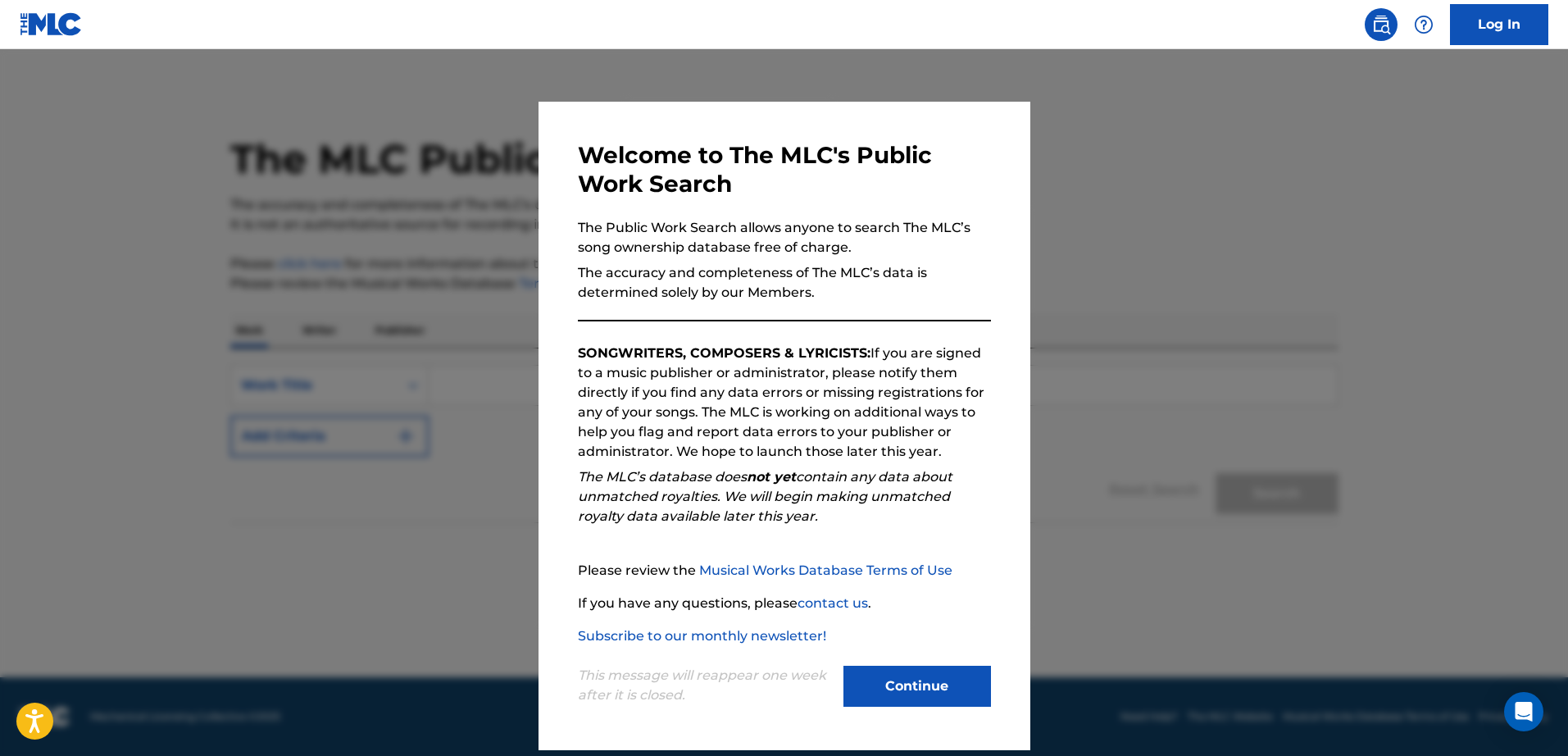 click on "Continue" at bounding box center (917, 686) 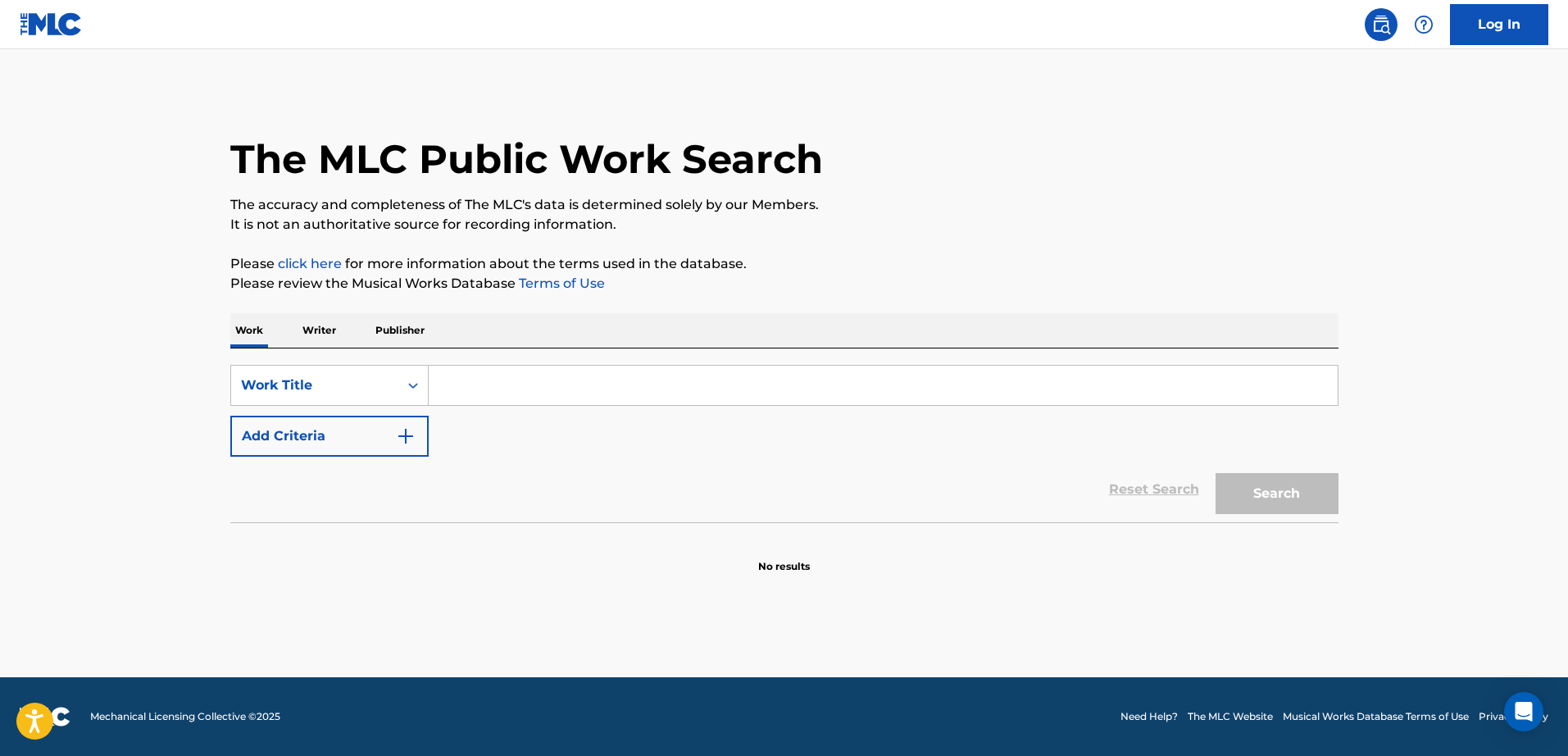 click on "Publisher" at bounding box center (400, 330) 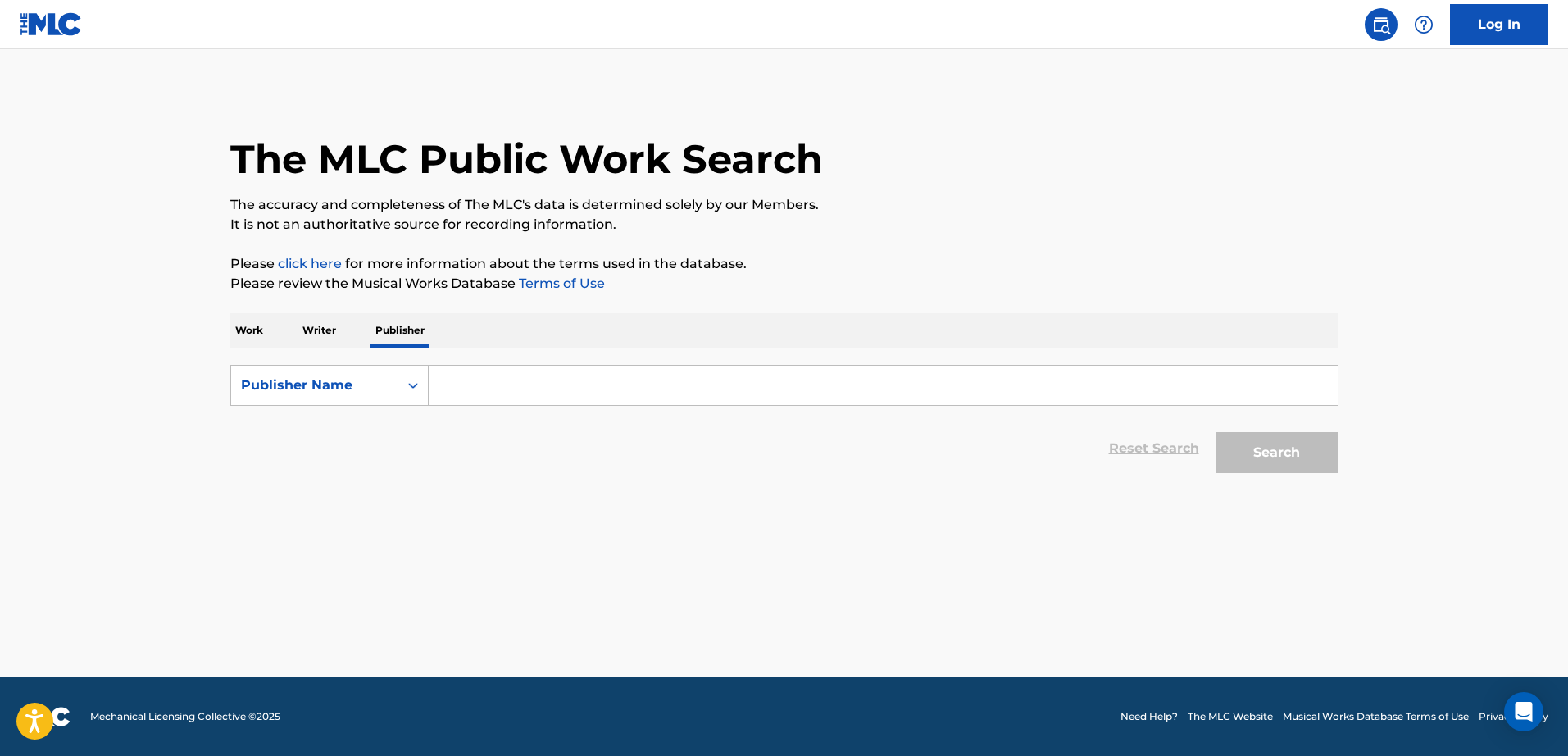click on "SearchWithCriteriae812cc35-4b2b-43d6-be94-c46a39224a4c Publisher Name Reset Search Search" at bounding box center [784, 423] 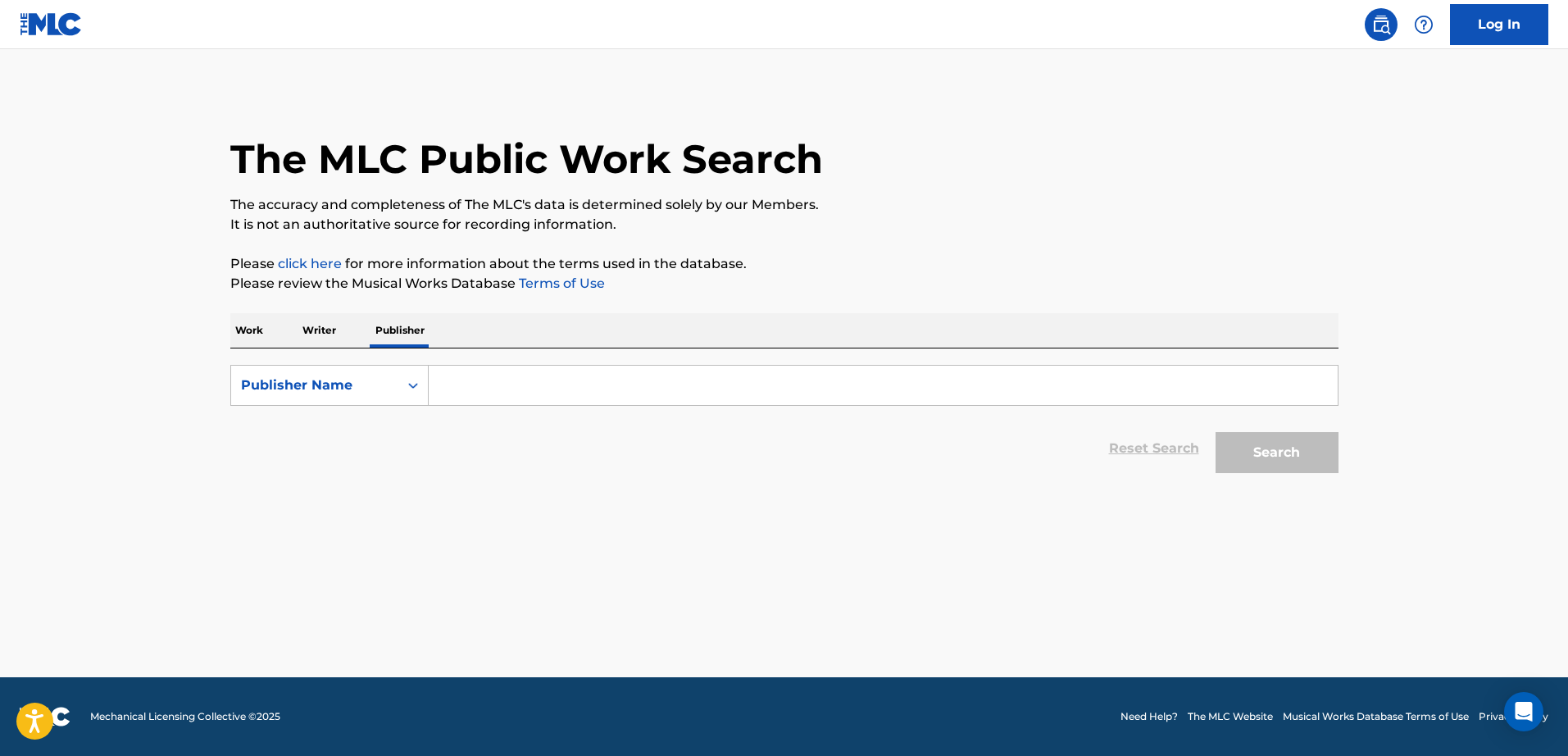 type on "TRUST MUSIC ENTERTAINMENT PTY LTD" 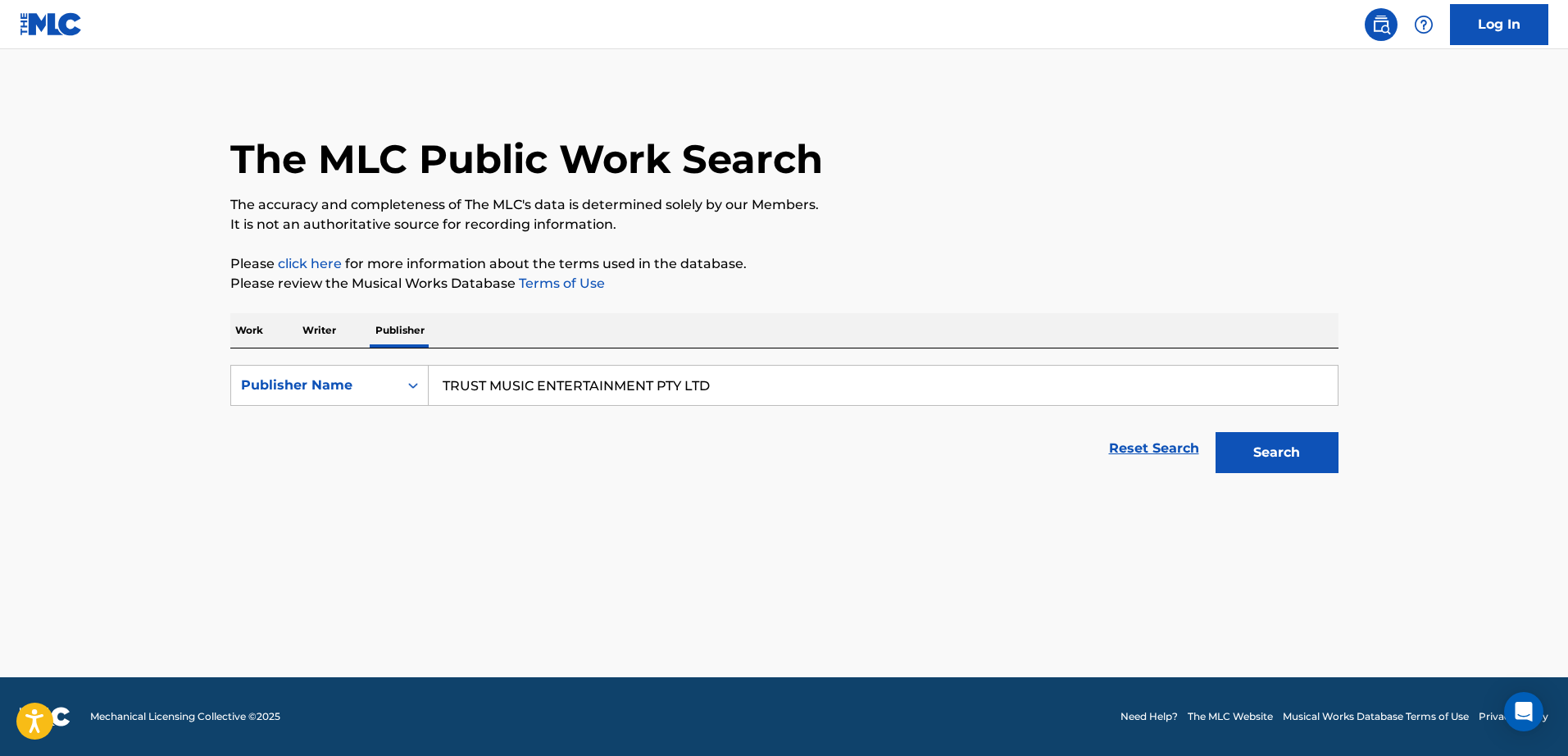 click on "Search" at bounding box center [1277, 453] 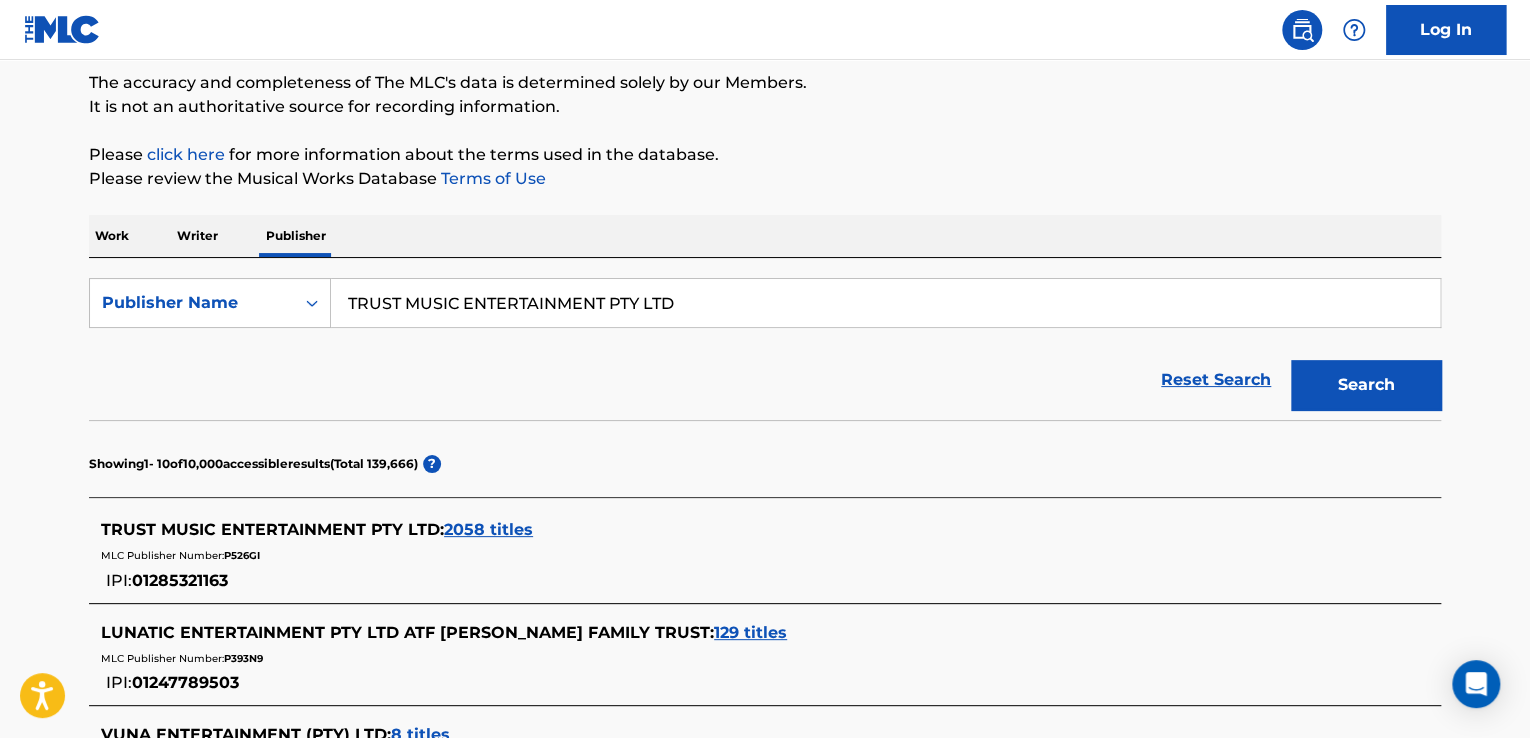 scroll, scrollTop: 186, scrollLeft: 0, axis: vertical 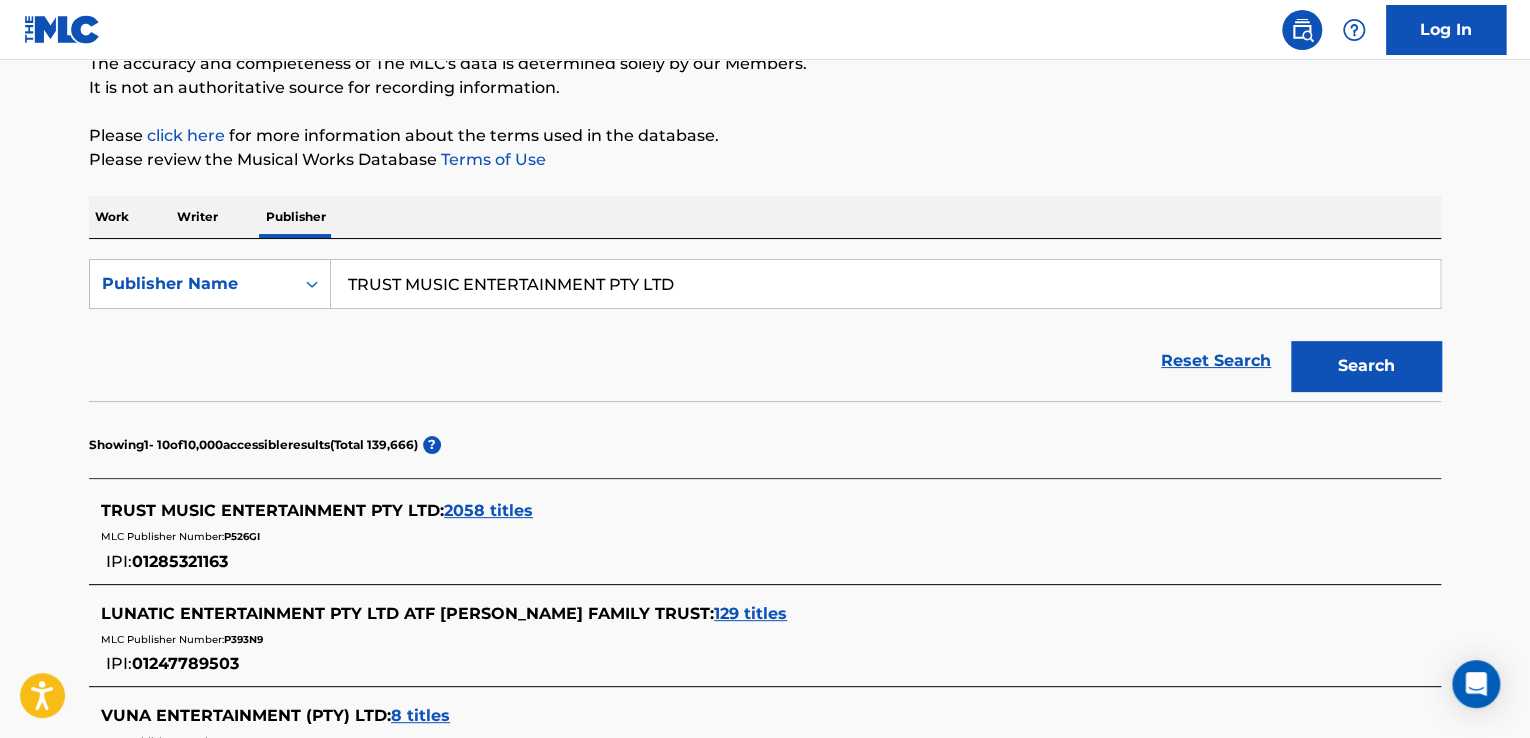 click on "2058 titles" at bounding box center [488, 510] 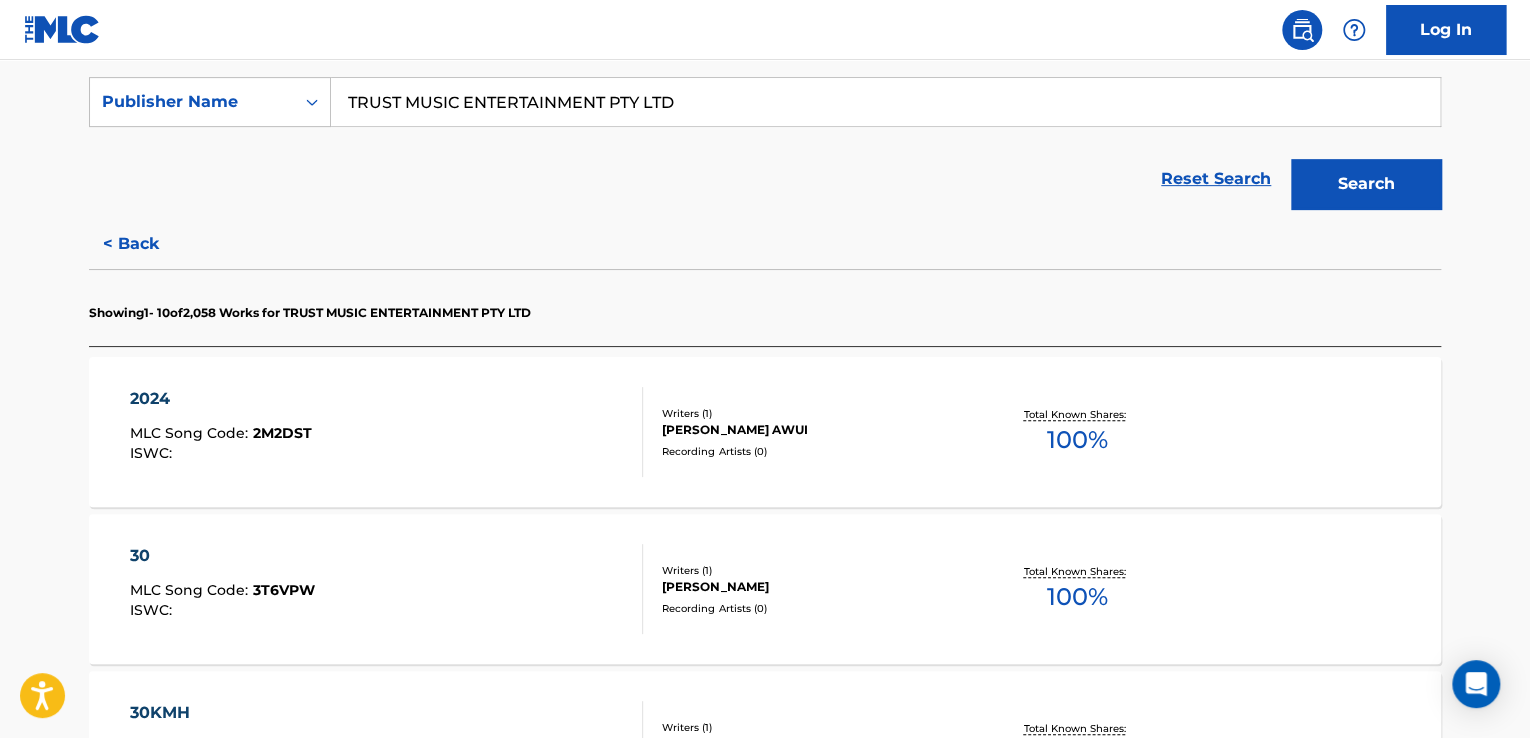 scroll, scrollTop: 449, scrollLeft: 0, axis: vertical 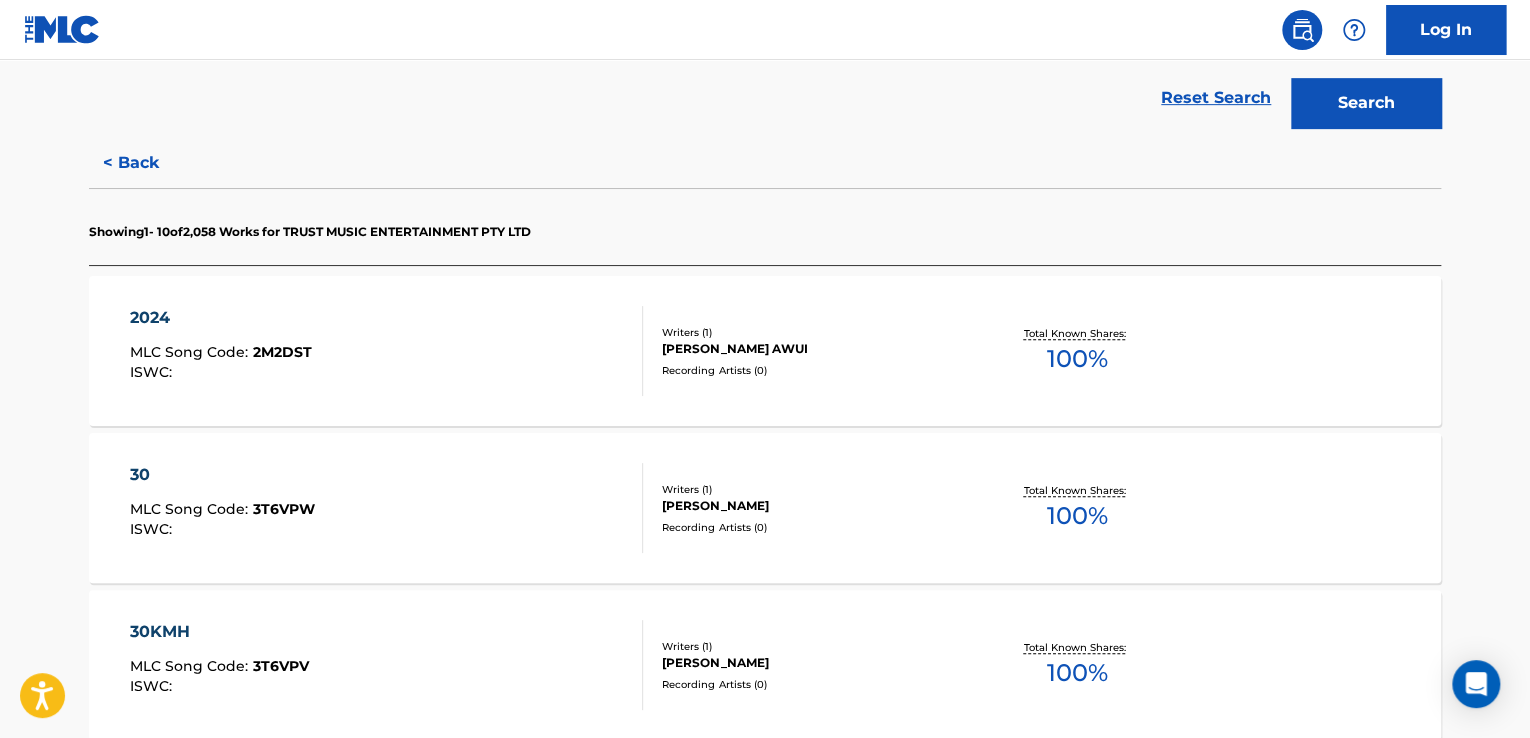 click on "Recording Artists ( 0 )" at bounding box center [813, 370] 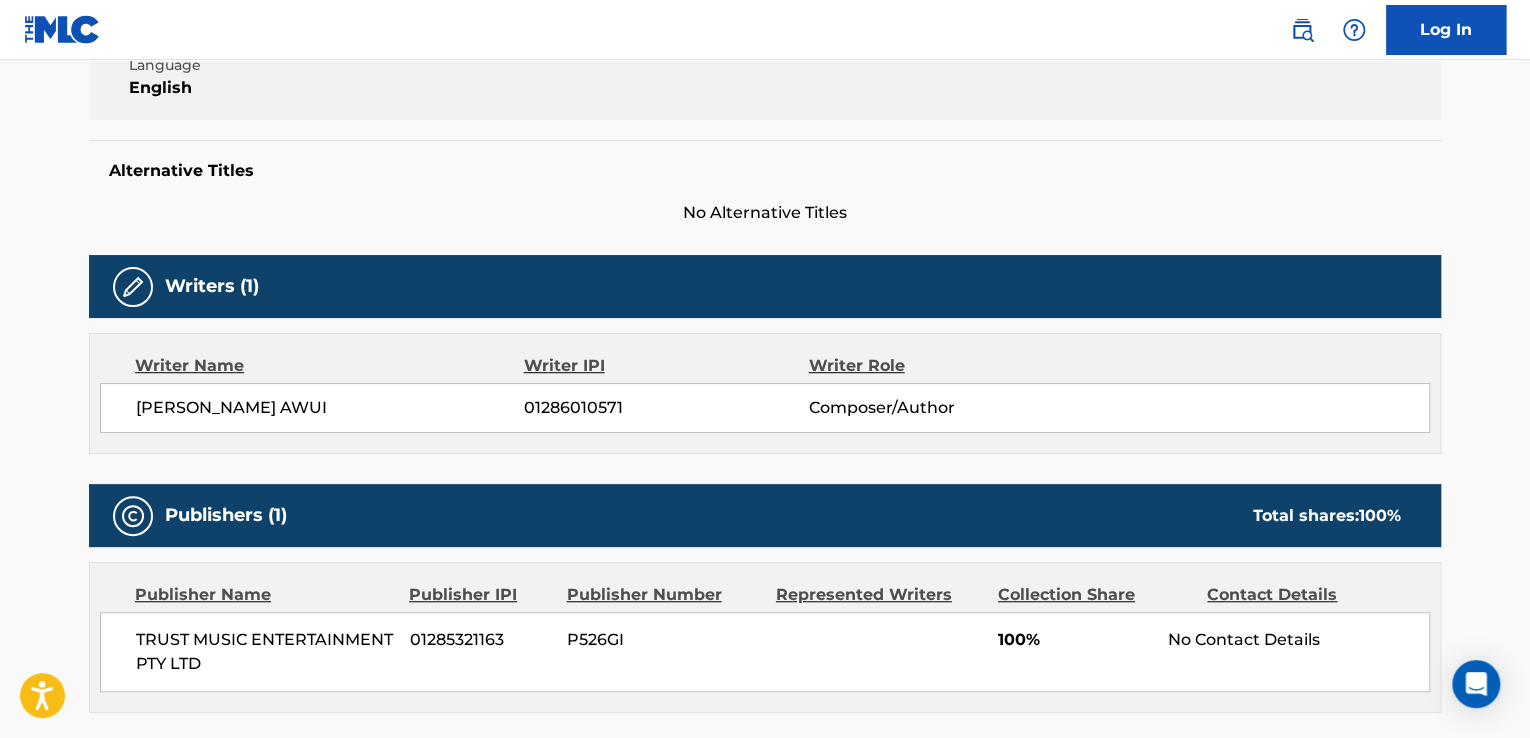 scroll, scrollTop: 0, scrollLeft: 0, axis: both 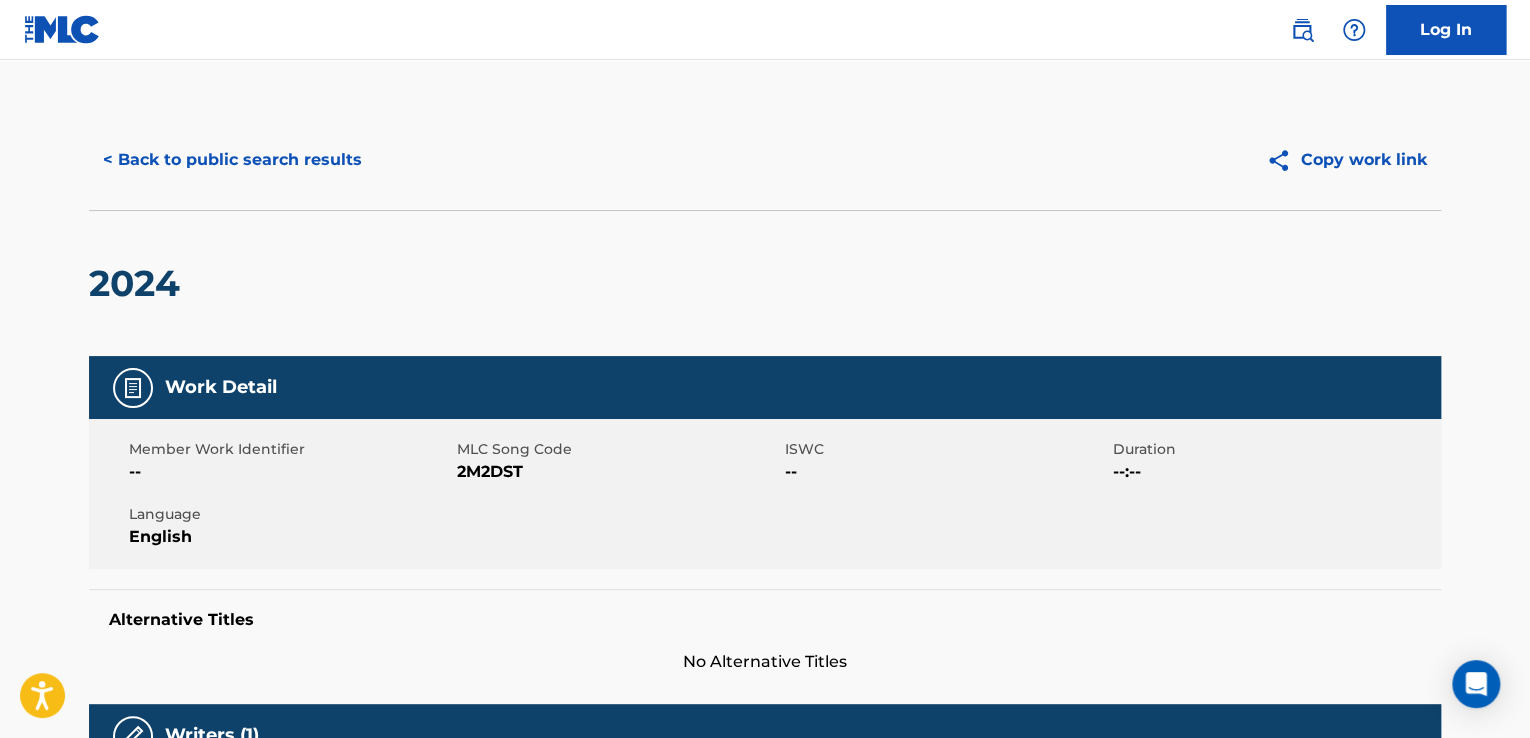 click on "< Back to public search results" at bounding box center [232, 160] 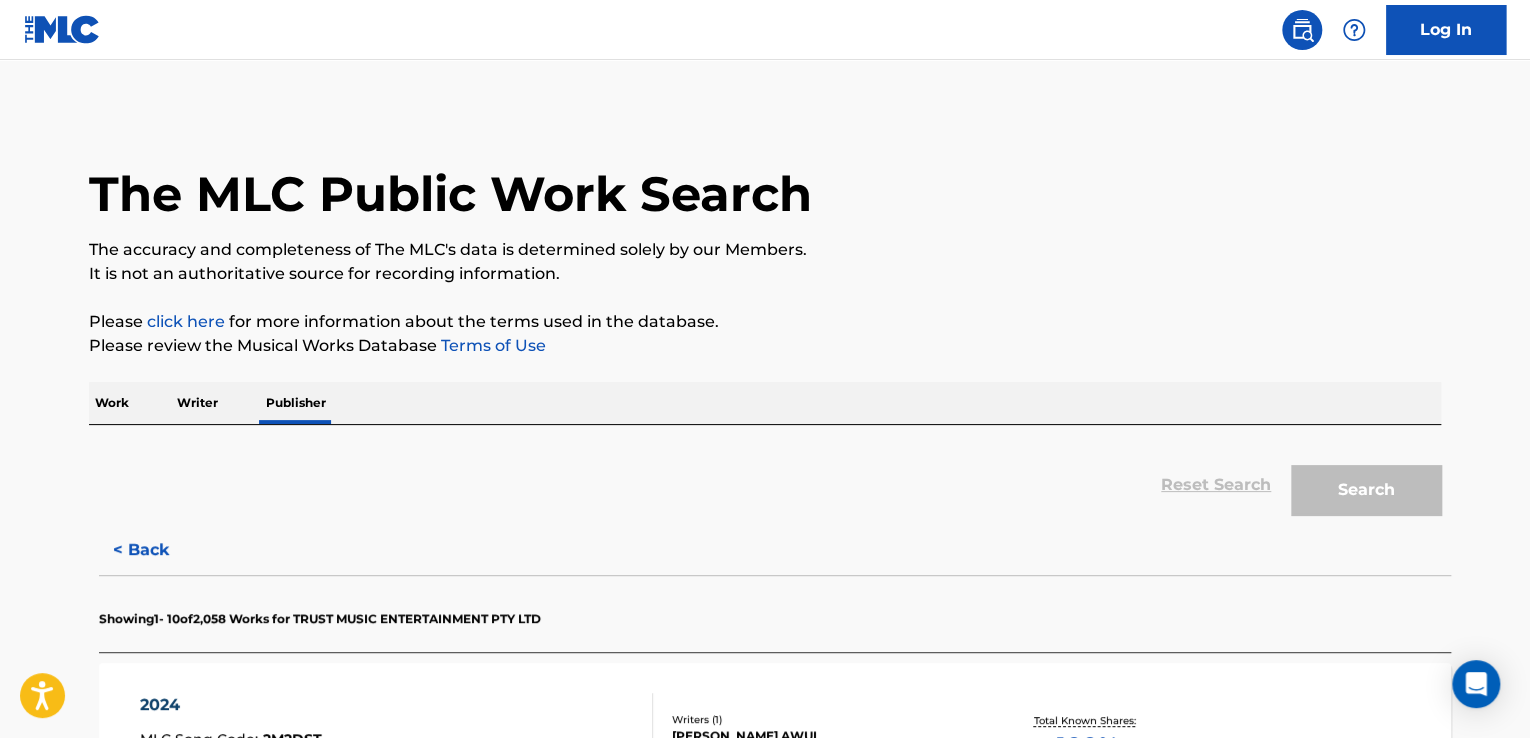 scroll, scrollTop: 16, scrollLeft: 0, axis: vertical 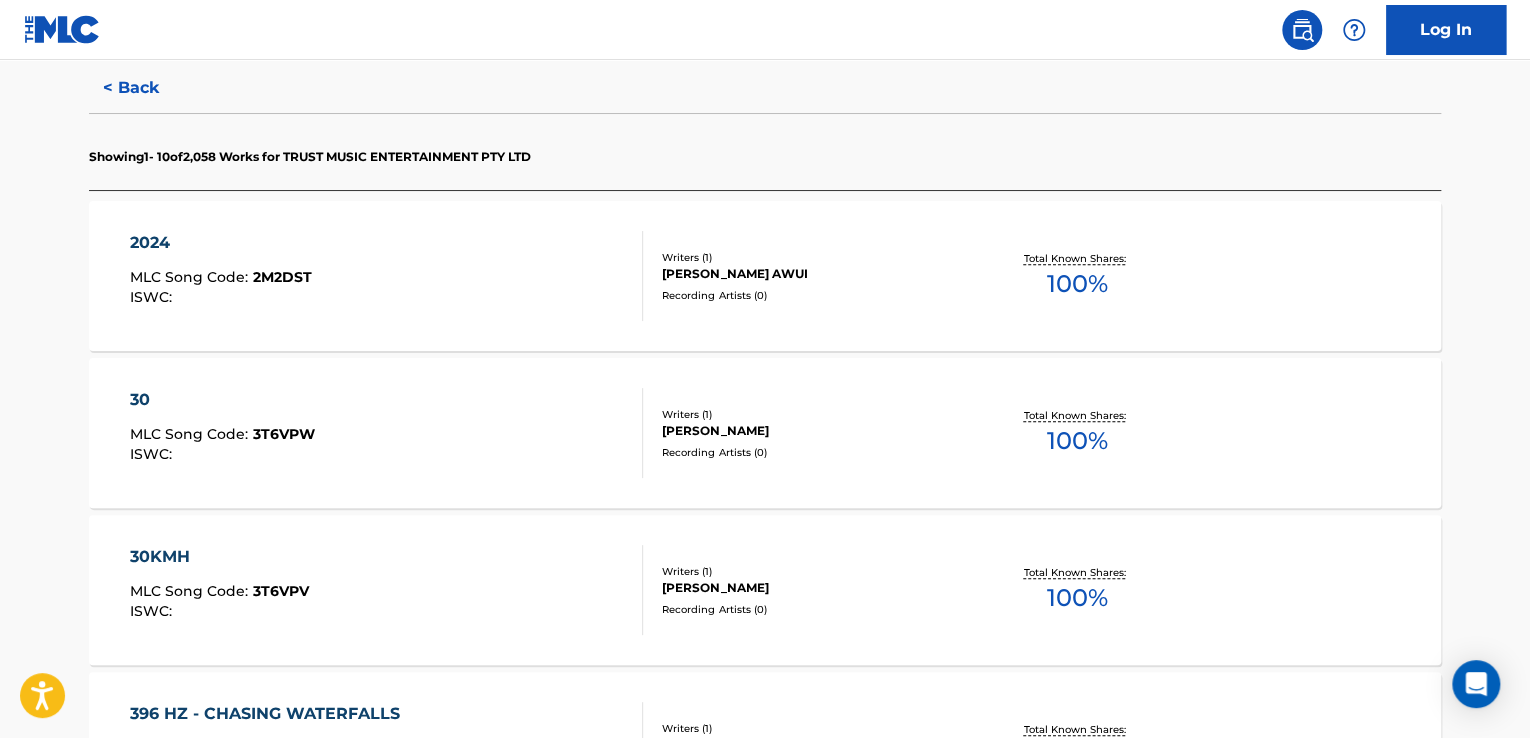 click on "30 MLC Song Code : 3T6VPW ISWC :" at bounding box center [387, 433] 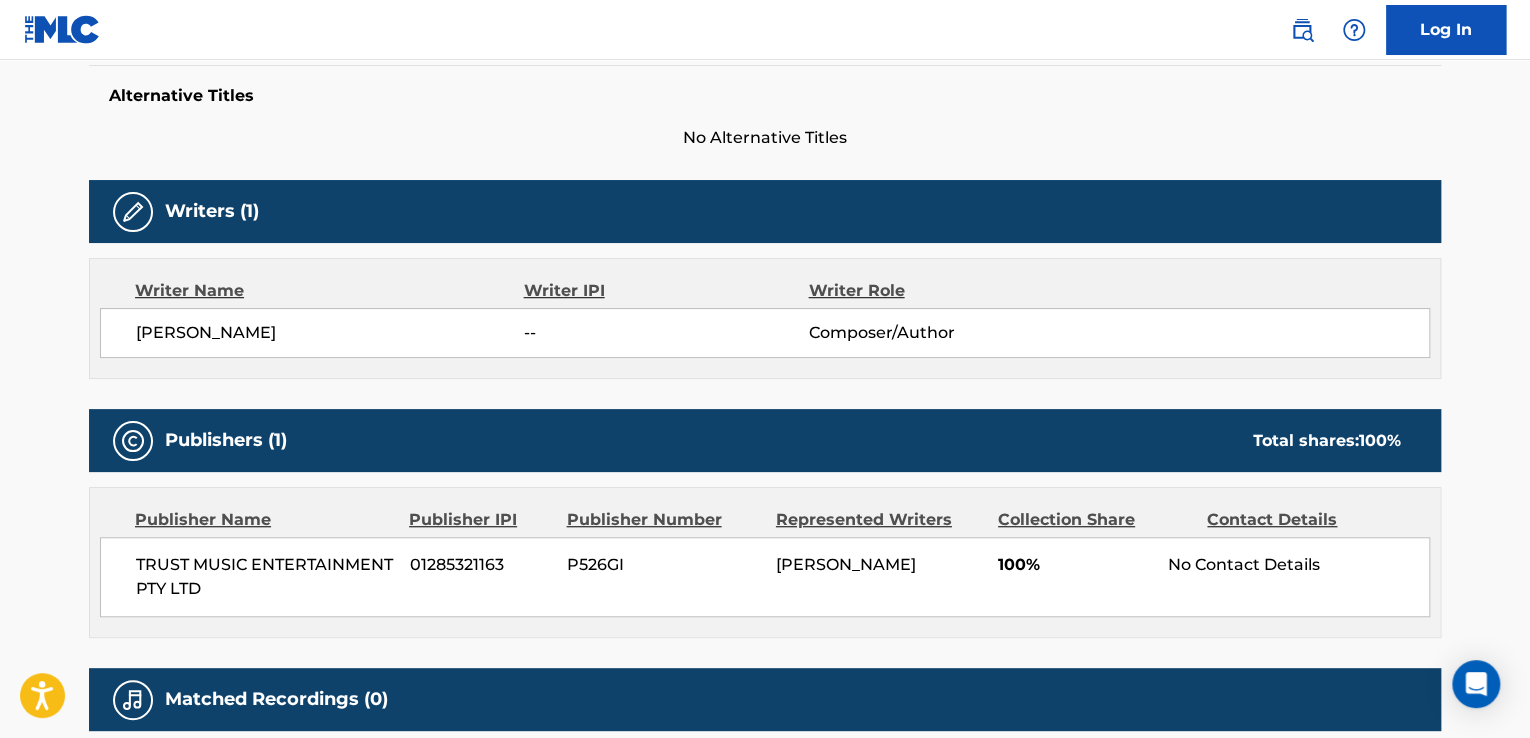 scroll, scrollTop: 0, scrollLeft: 0, axis: both 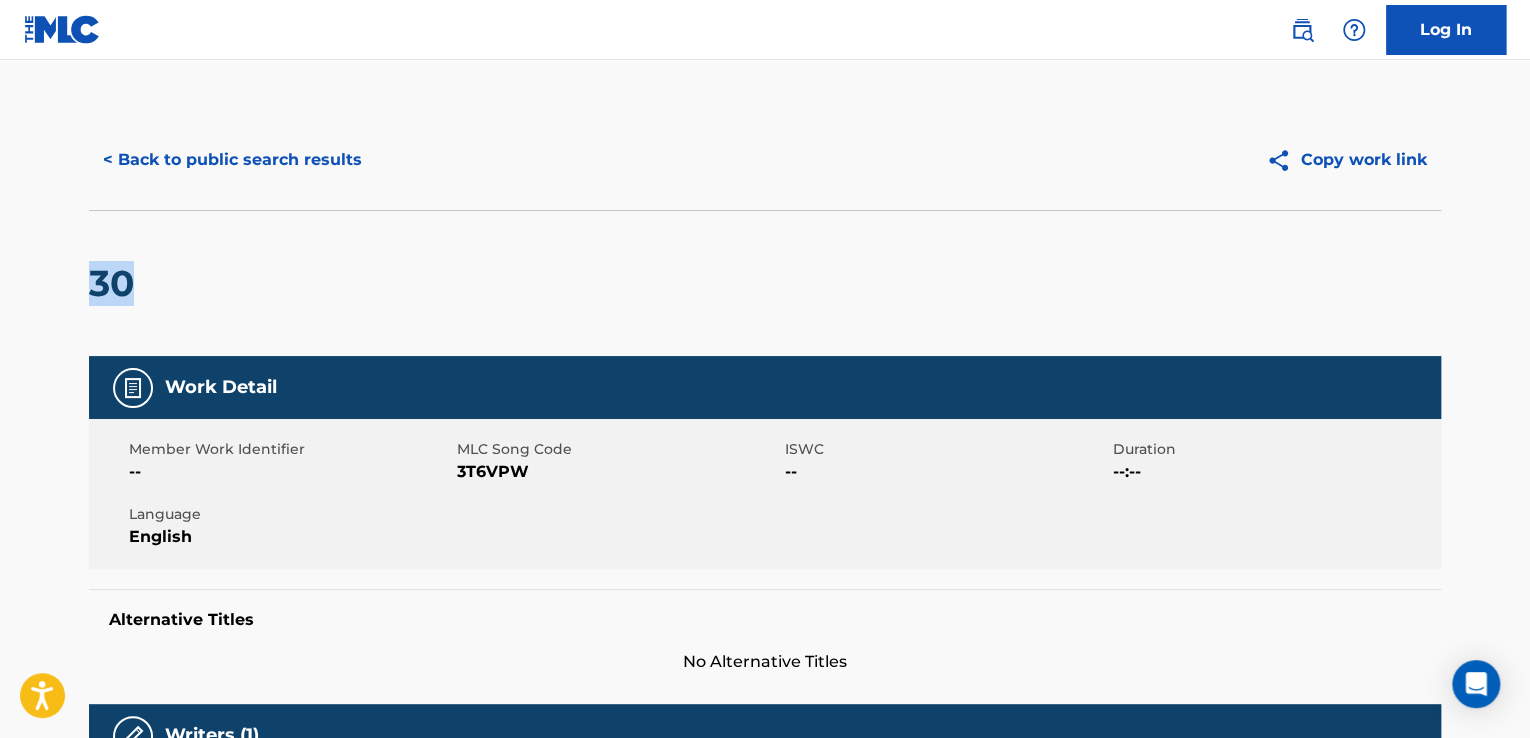 drag, startPoint x: 1528, startPoint y: 198, endPoint x: 1535, endPoint y: 277, distance: 79.30952 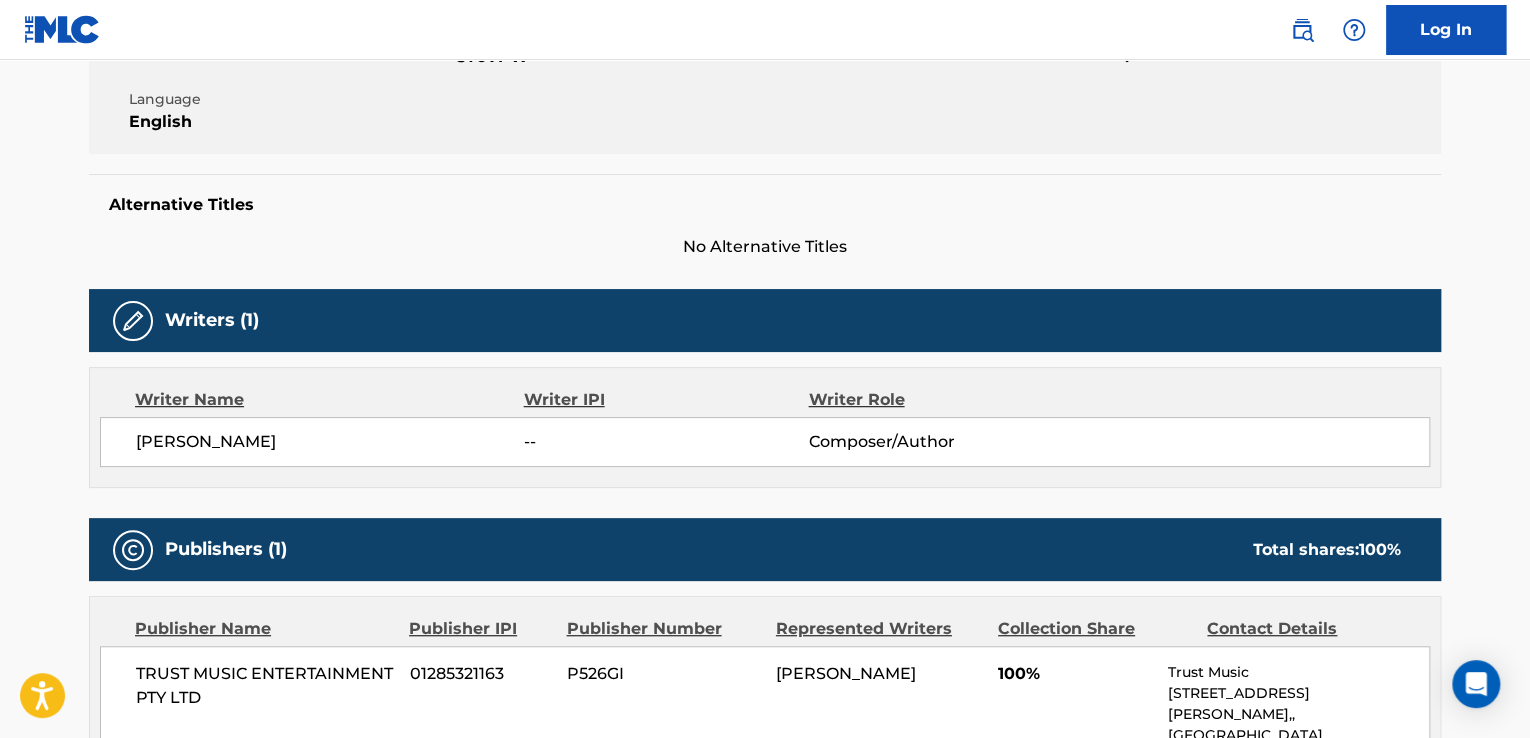scroll, scrollTop: 470, scrollLeft: 0, axis: vertical 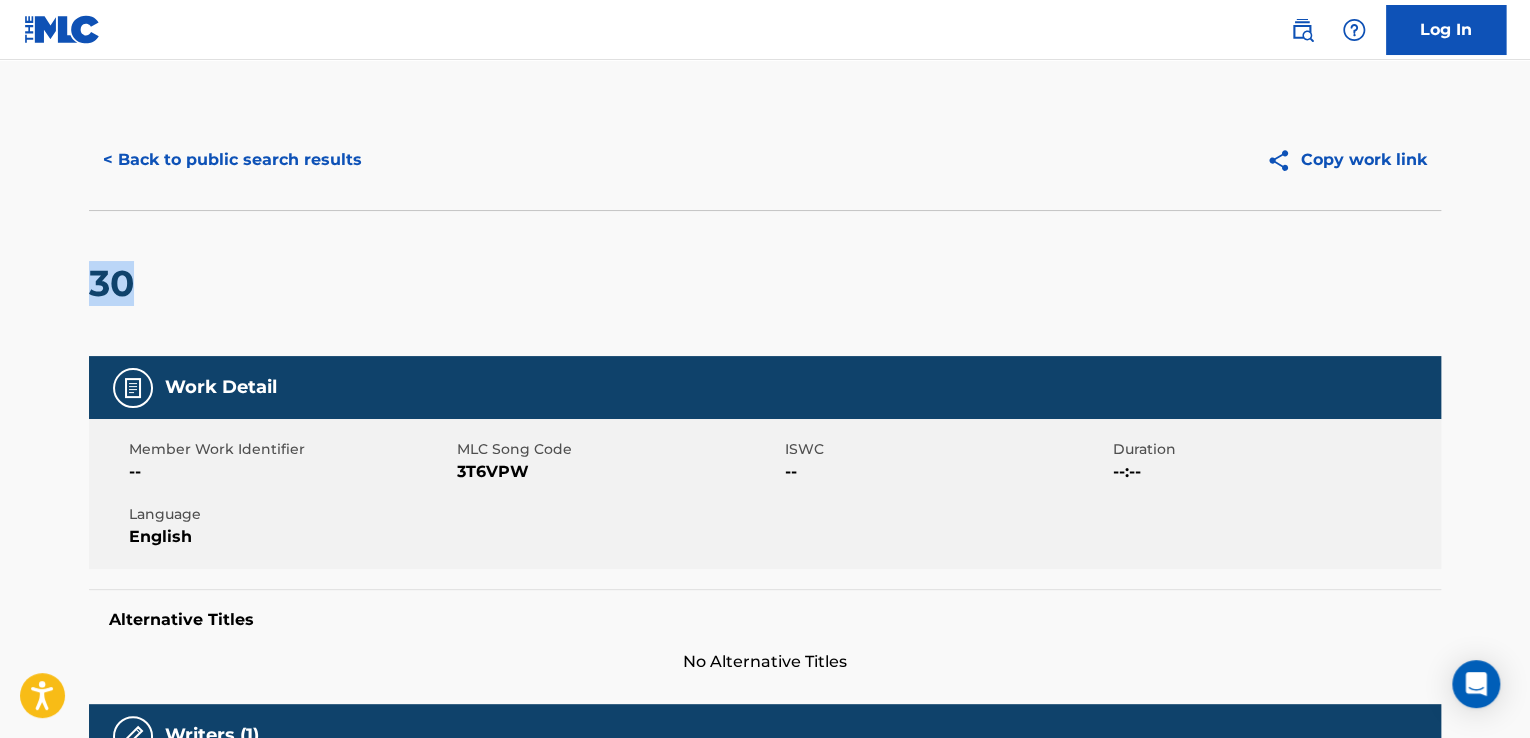click on "< Back to public search results" at bounding box center [232, 160] 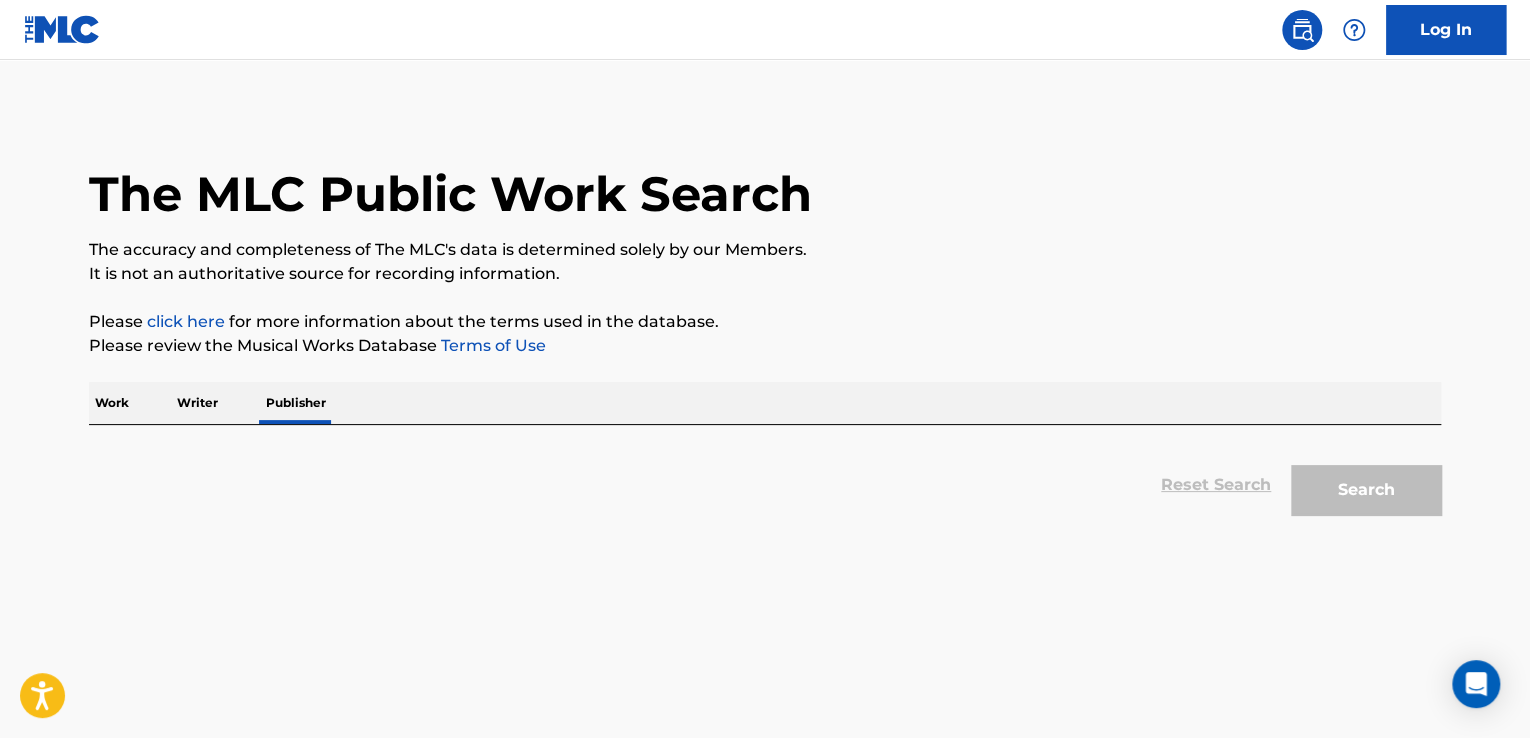 scroll, scrollTop: 16, scrollLeft: 0, axis: vertical 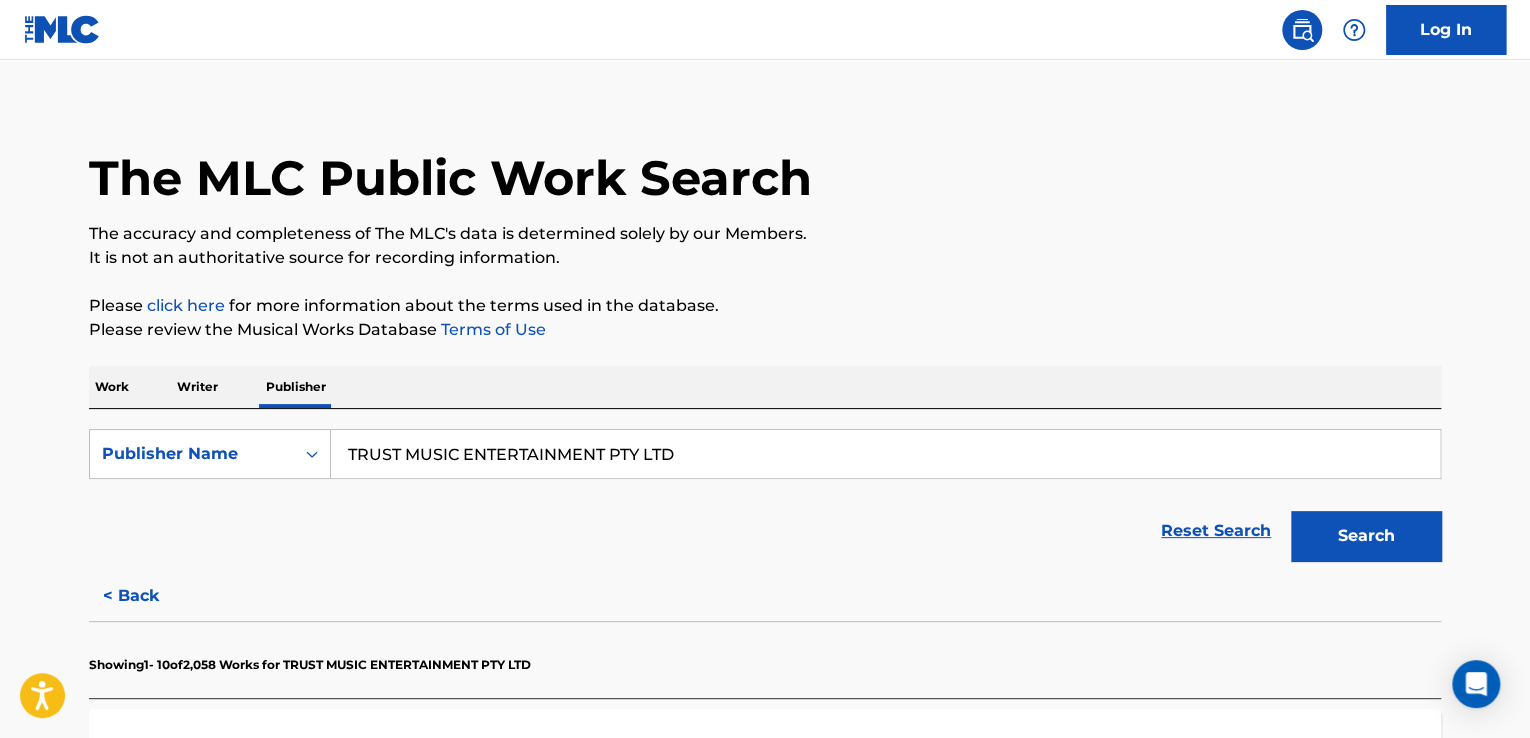 drag, startPoint x: 167, startPoint y: 403, endPoint x: 176, endPoint y: 396, distance: 11.401754 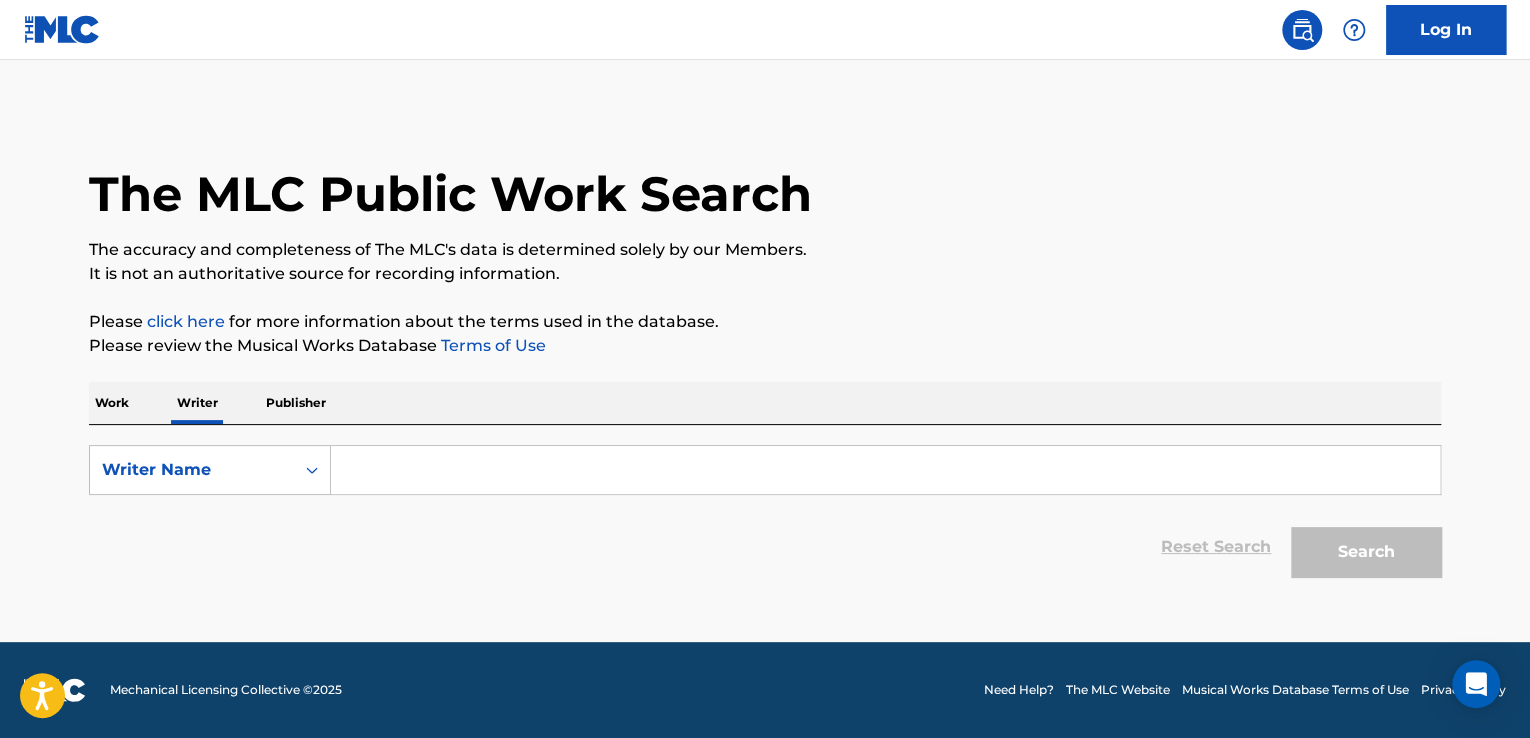 scroll, scrollTop: 0, scrollLeft: 0, axis: both 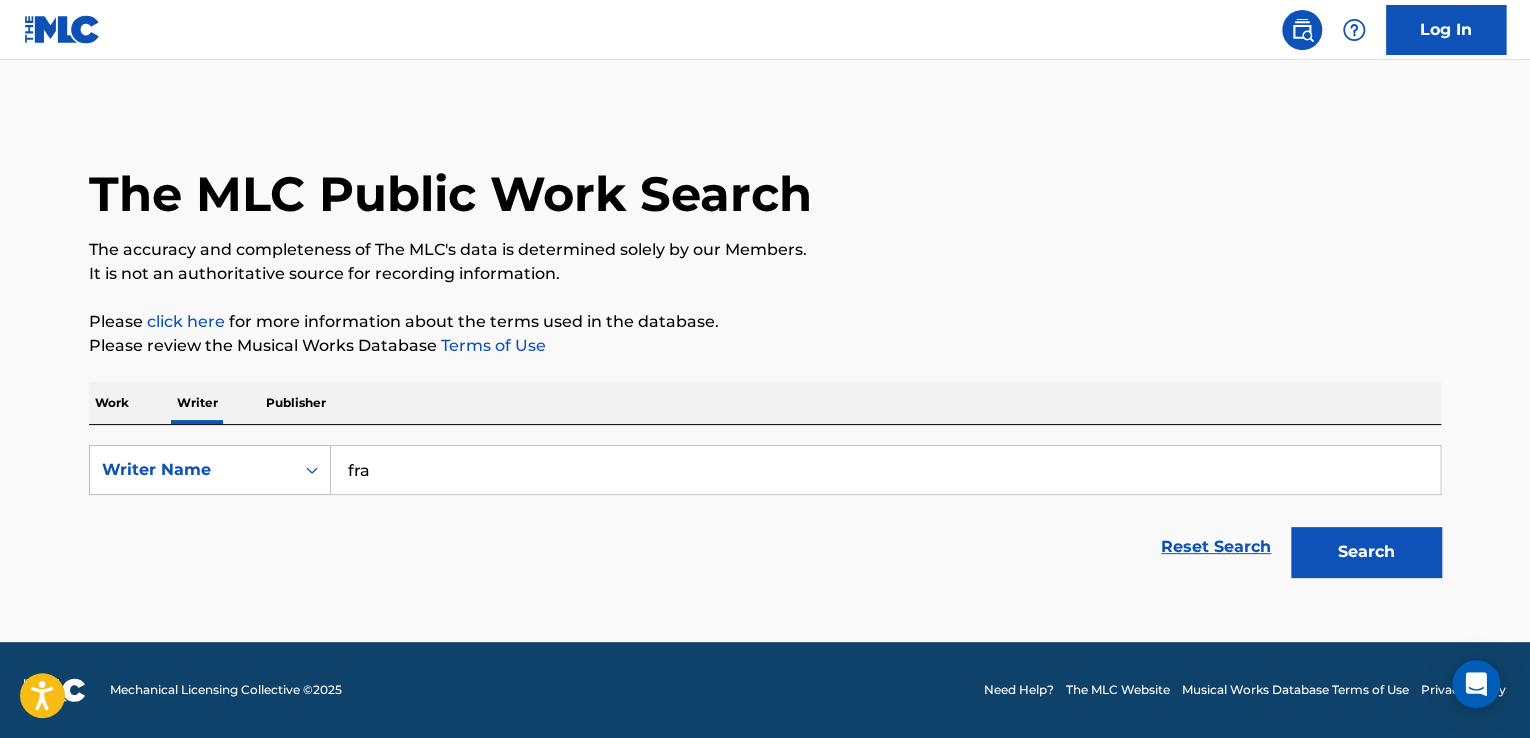 type on "[PERSON_NAME]" 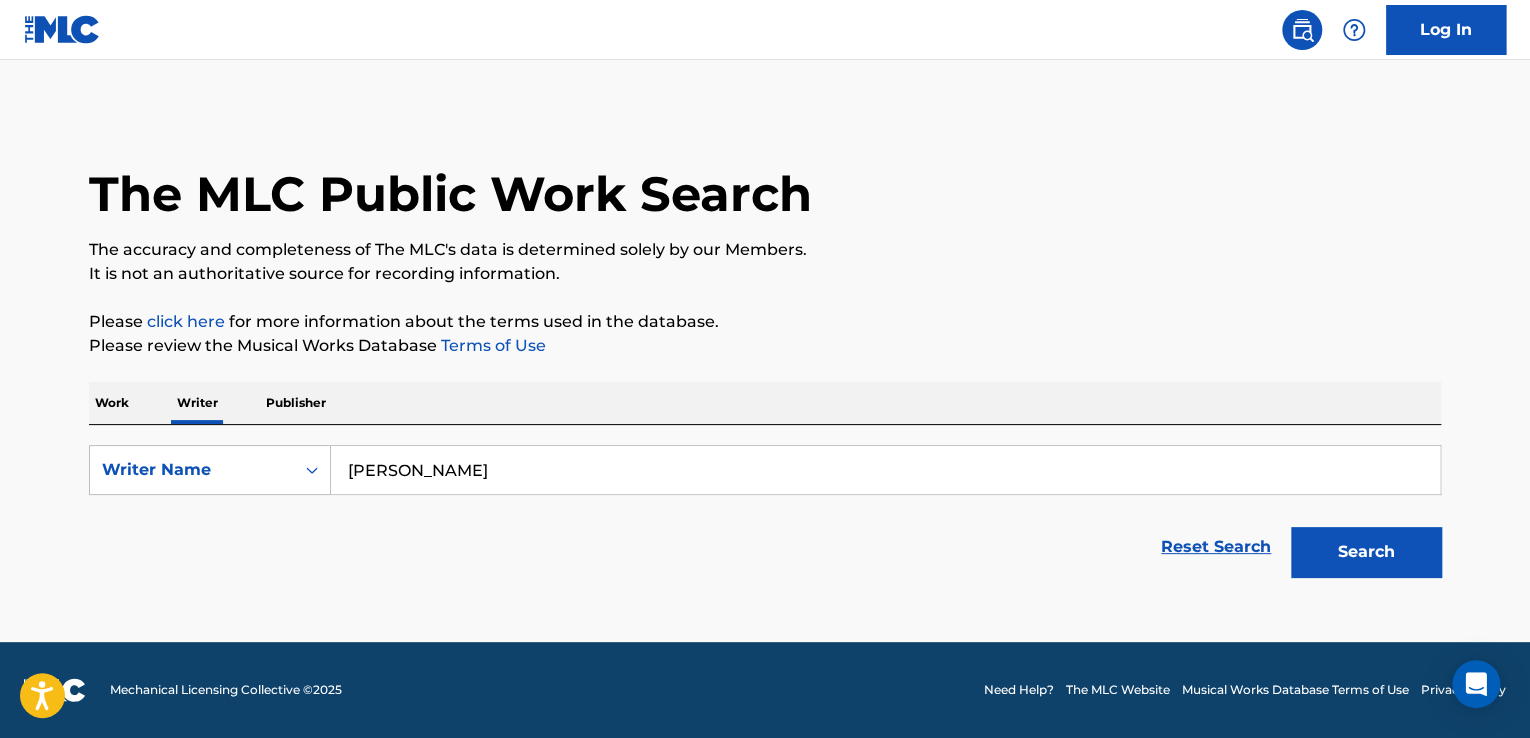 click on "Search" at bounding box center [1366, 552] 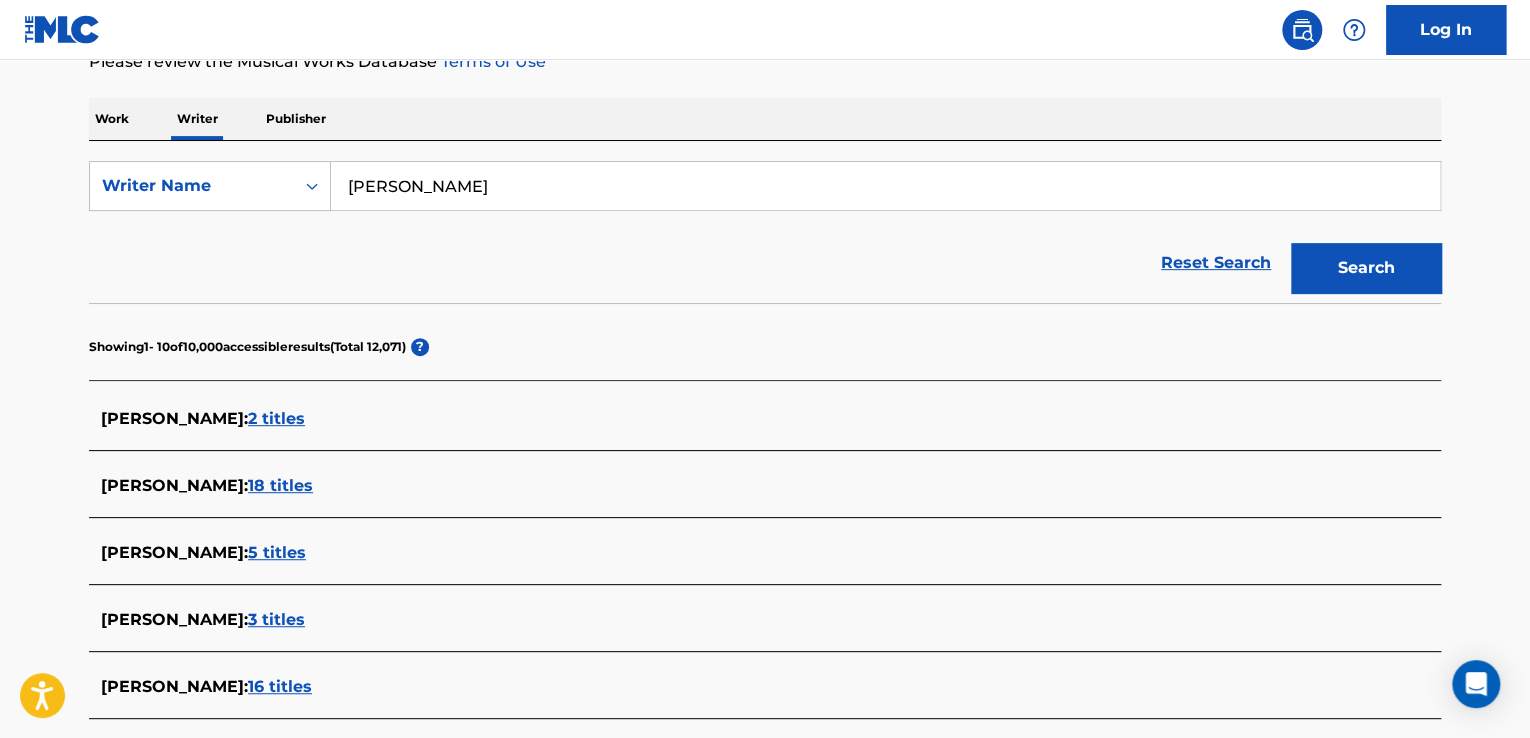 scroll, scrollTop: 304, scrollLeft: 0, axis: vertical 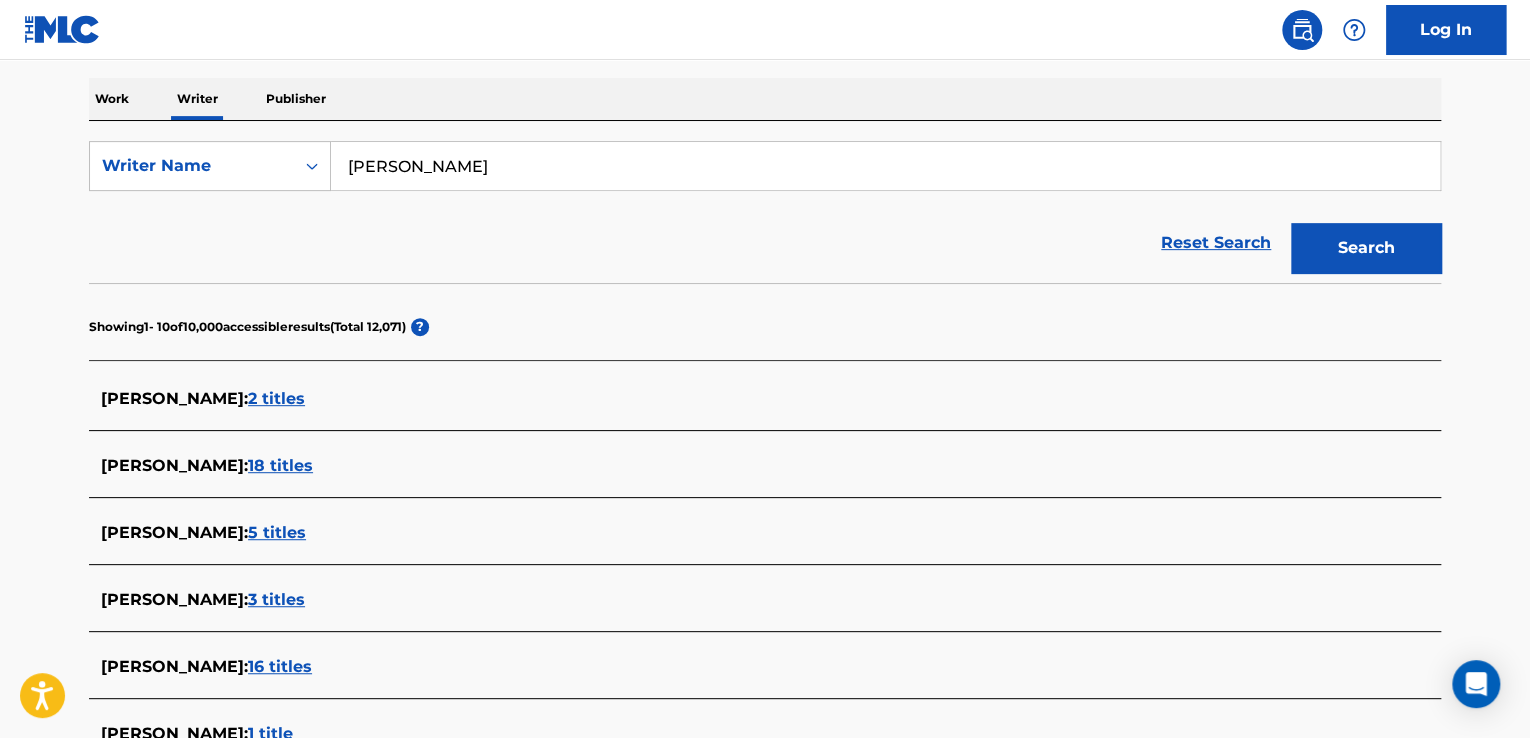 click on "2 titles" at bounding box center [276, 398] 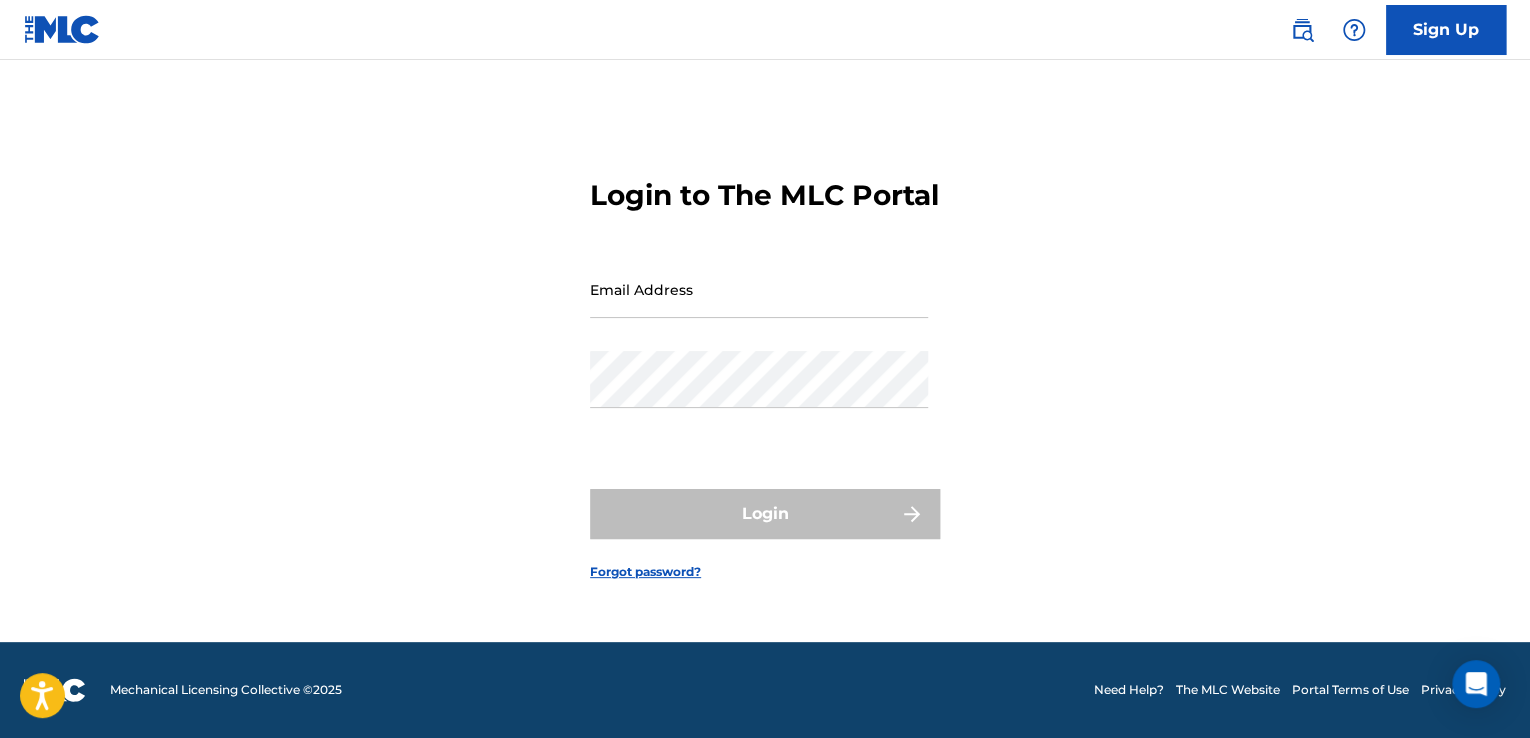 scroll, scrollTop: 26, scrollLeft: 0, axis: vertical 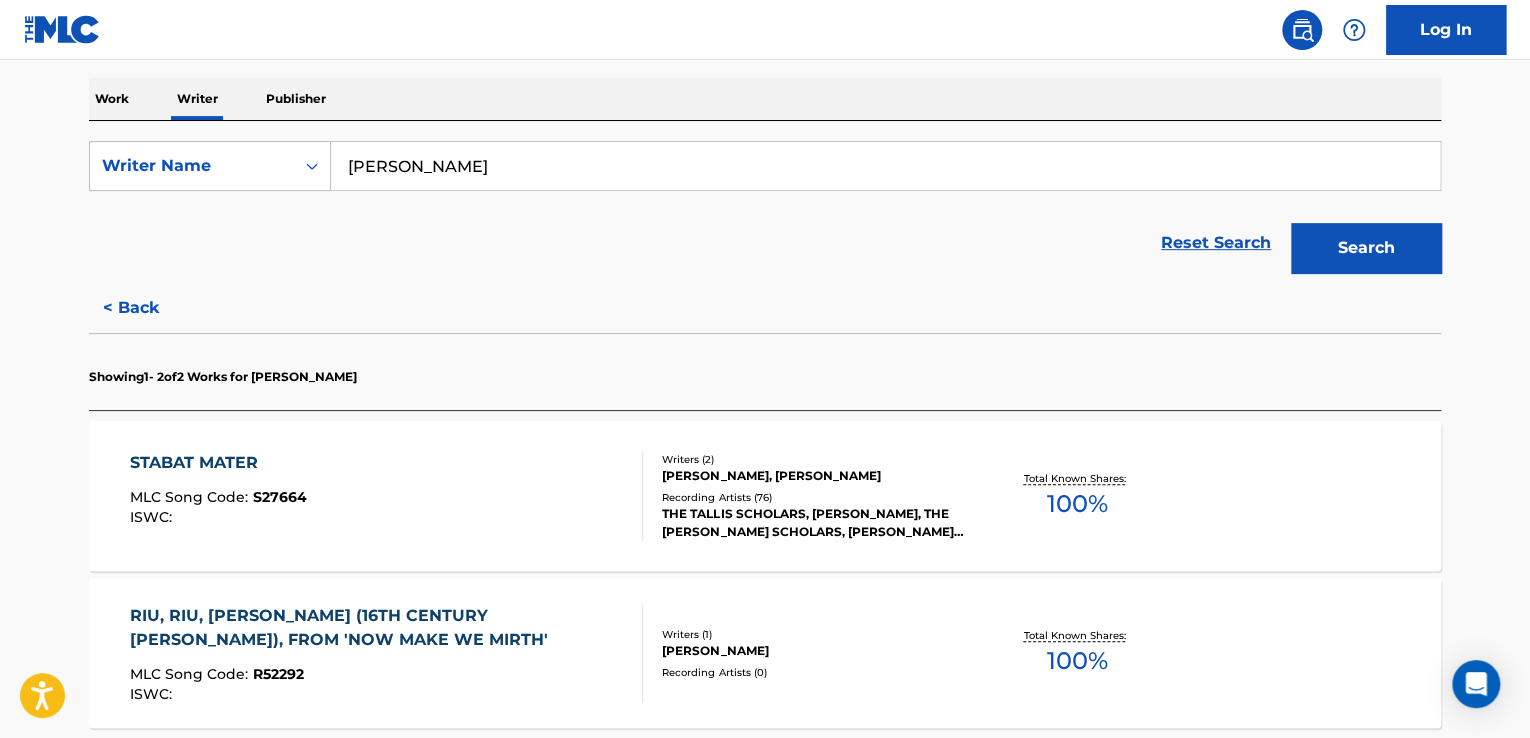 click on "< Back" at bounding box center [149, 308] 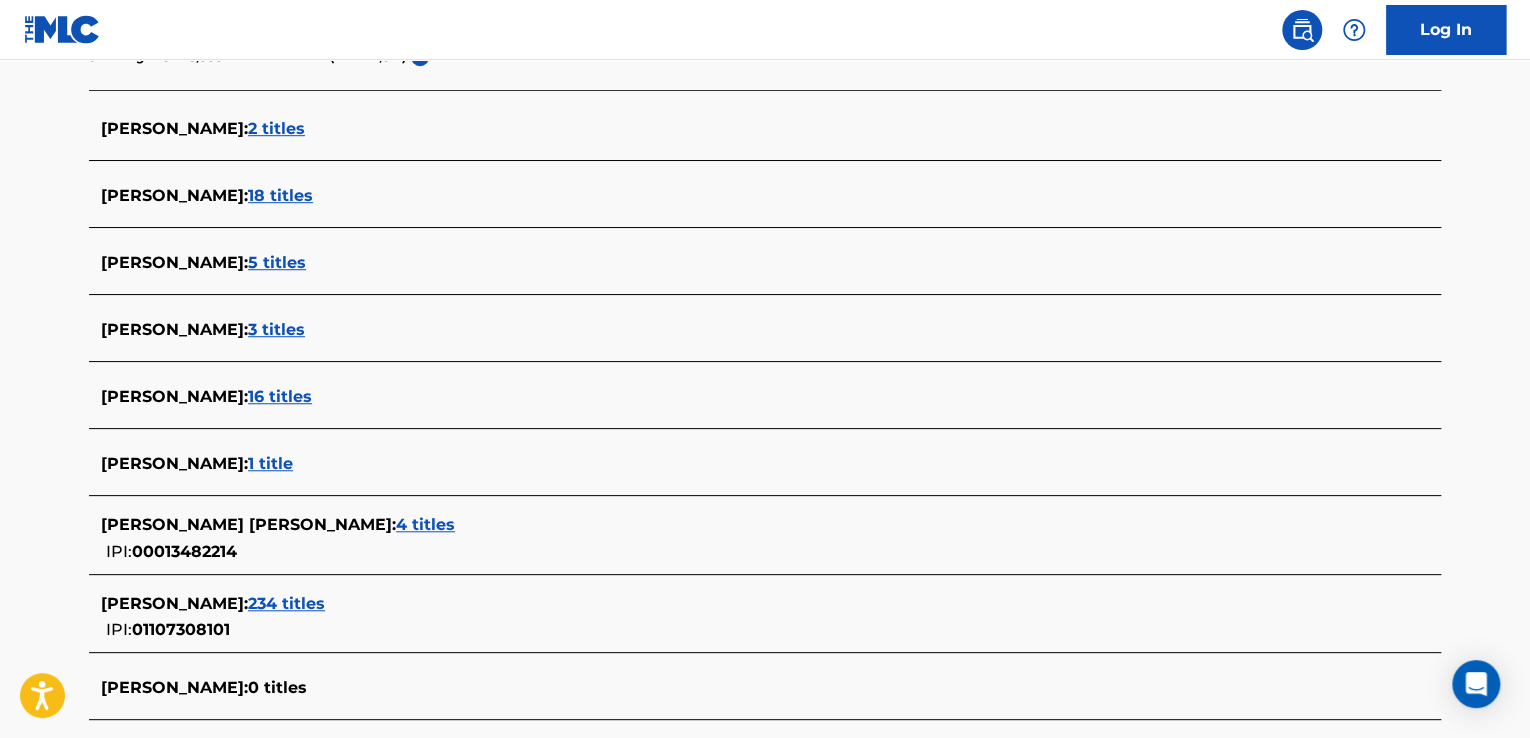 scroll, scrollTop: 583, scrollLeft: 0, axis: vertical 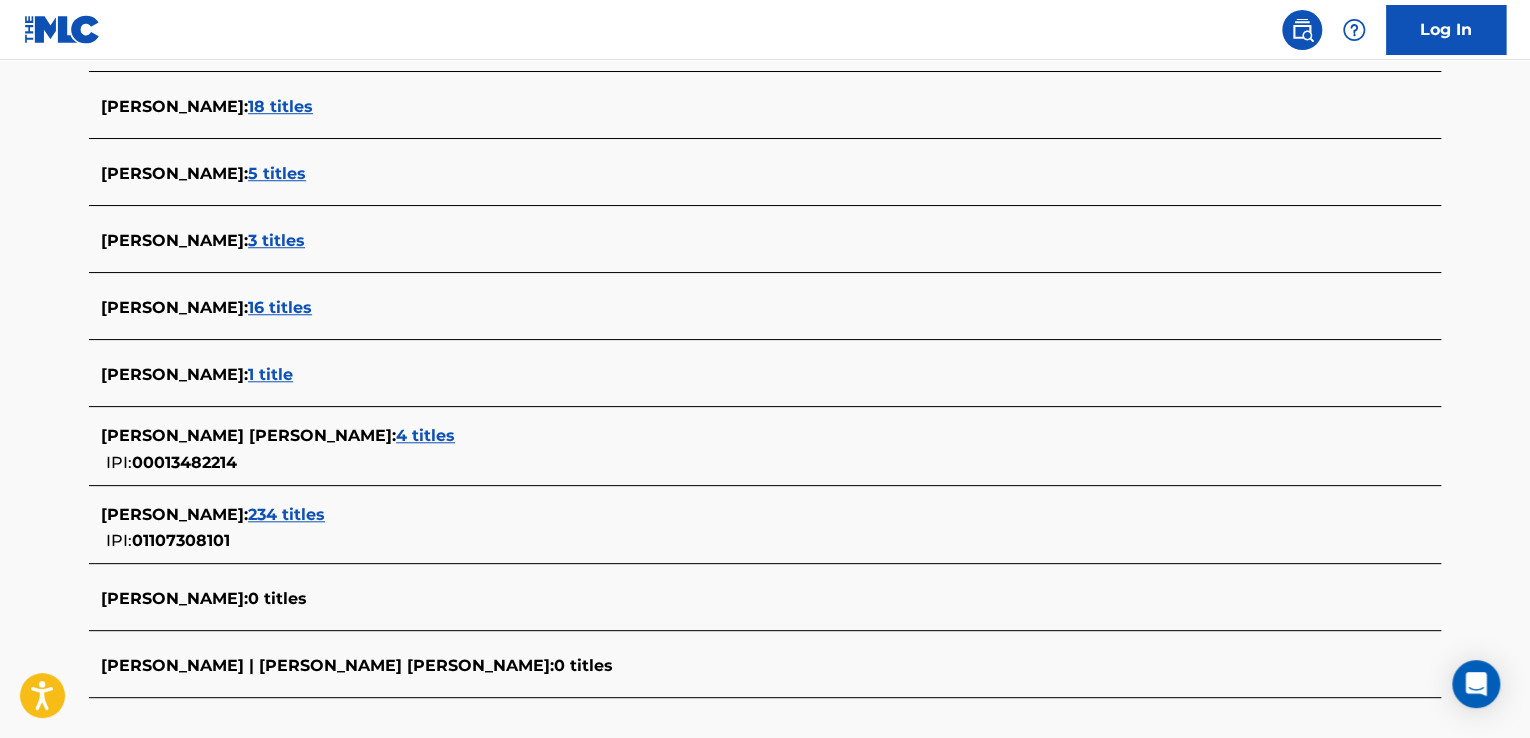 click on "234 titles" at bounding box center [286, 514] 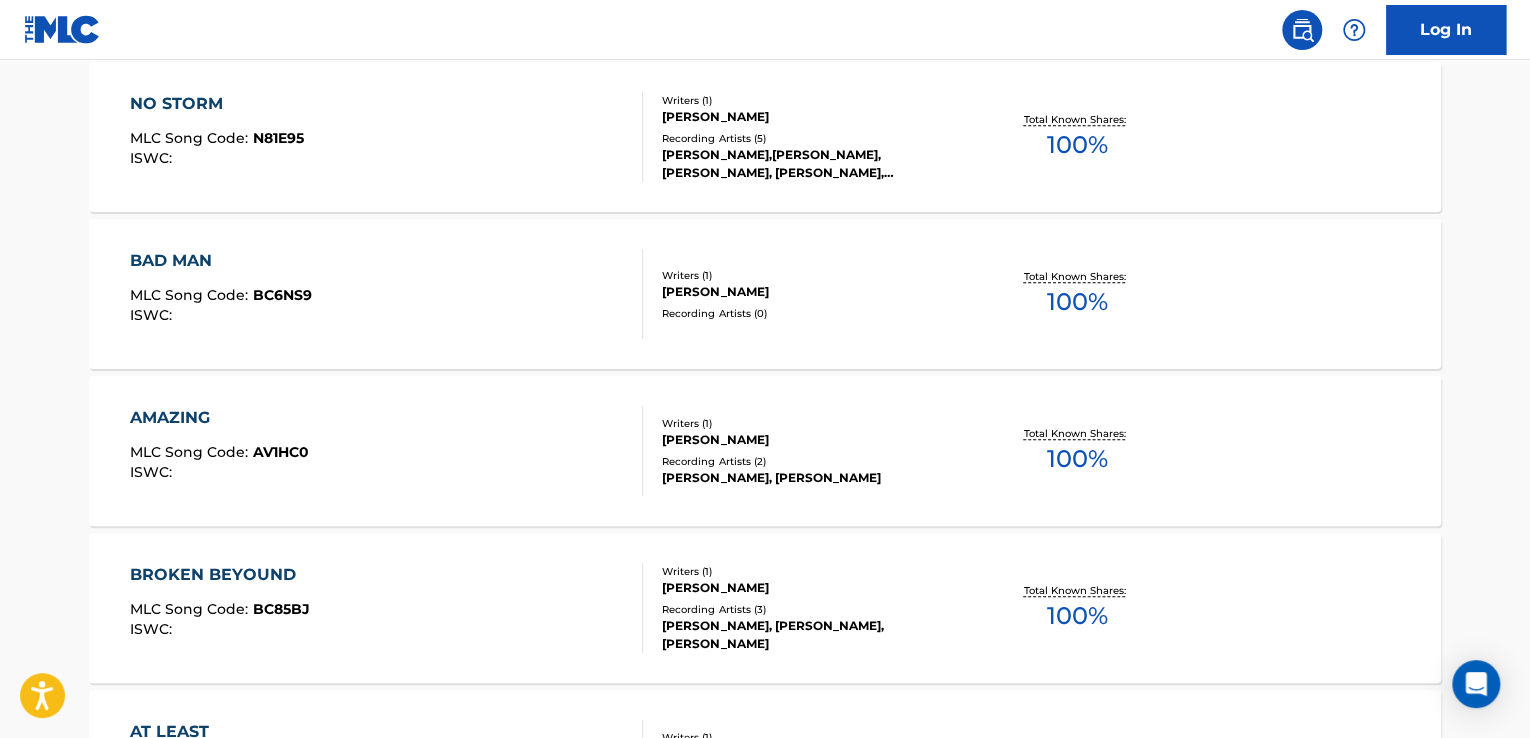click on "[PERSON_NAME]" at bounding box center (813, 440) 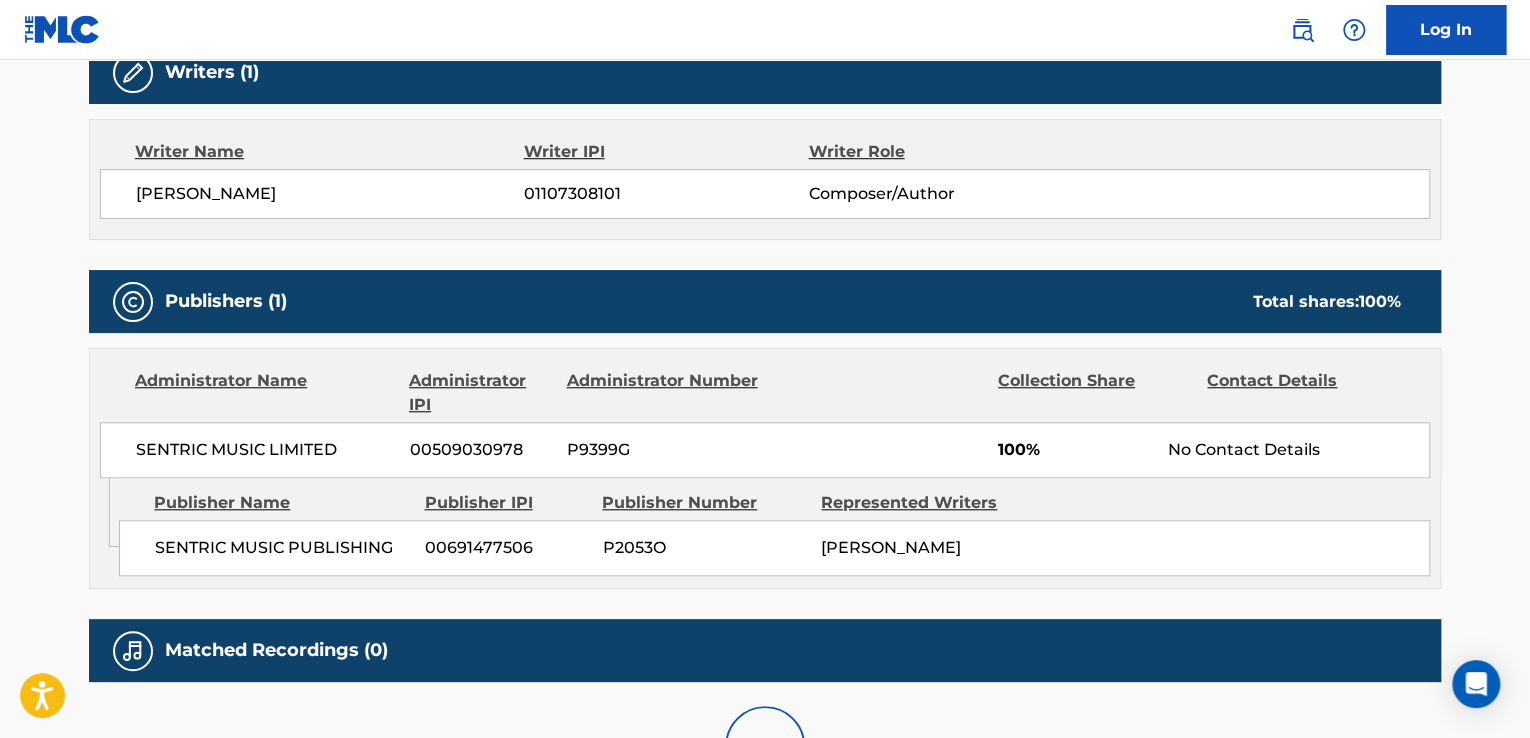 scroll, scrollTop: 0, scrollLeft: 0, axis: both 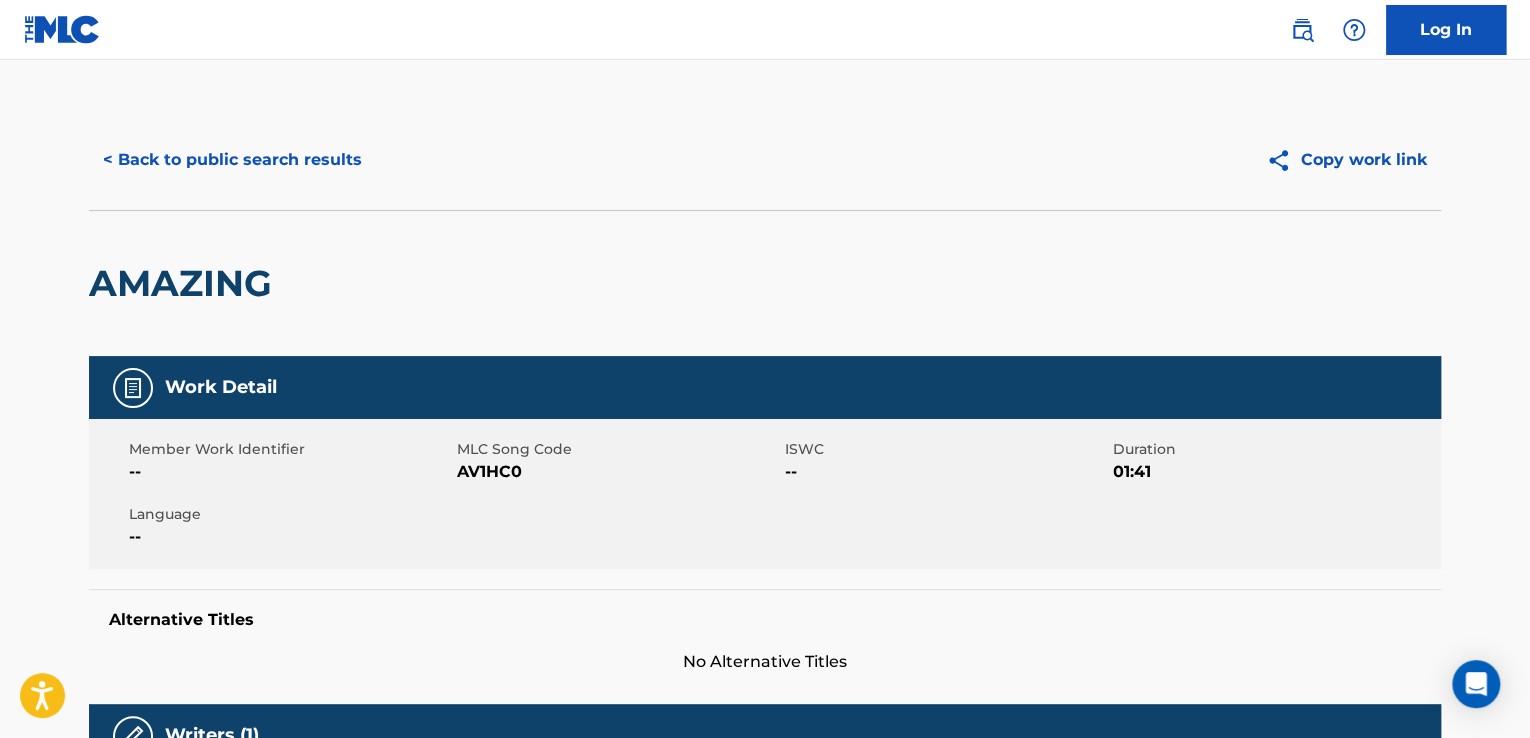 click on "< Back to public search results" at bounding box center (232, 160) 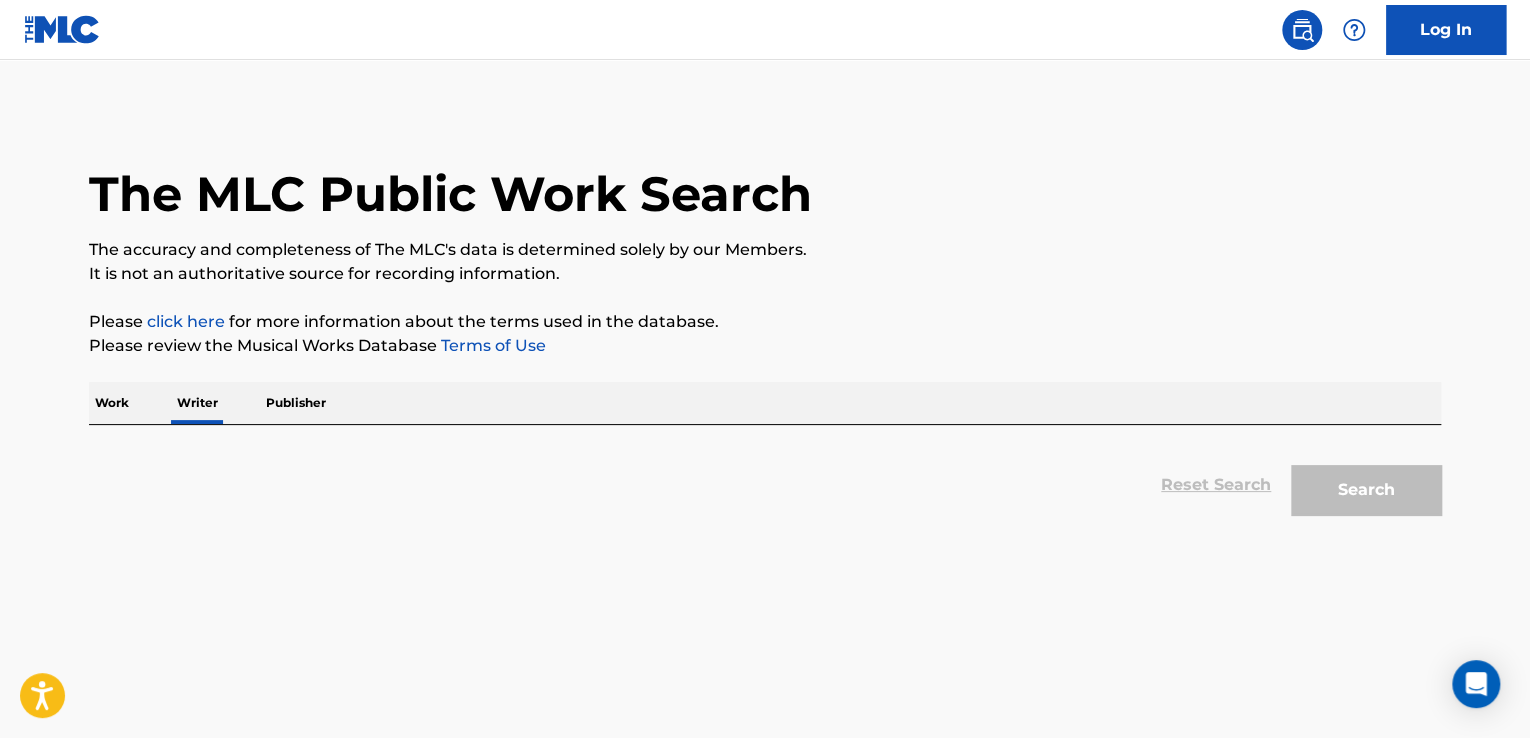 scroll, scrollTop: 16, scrollLeft: 0, axis: vertical 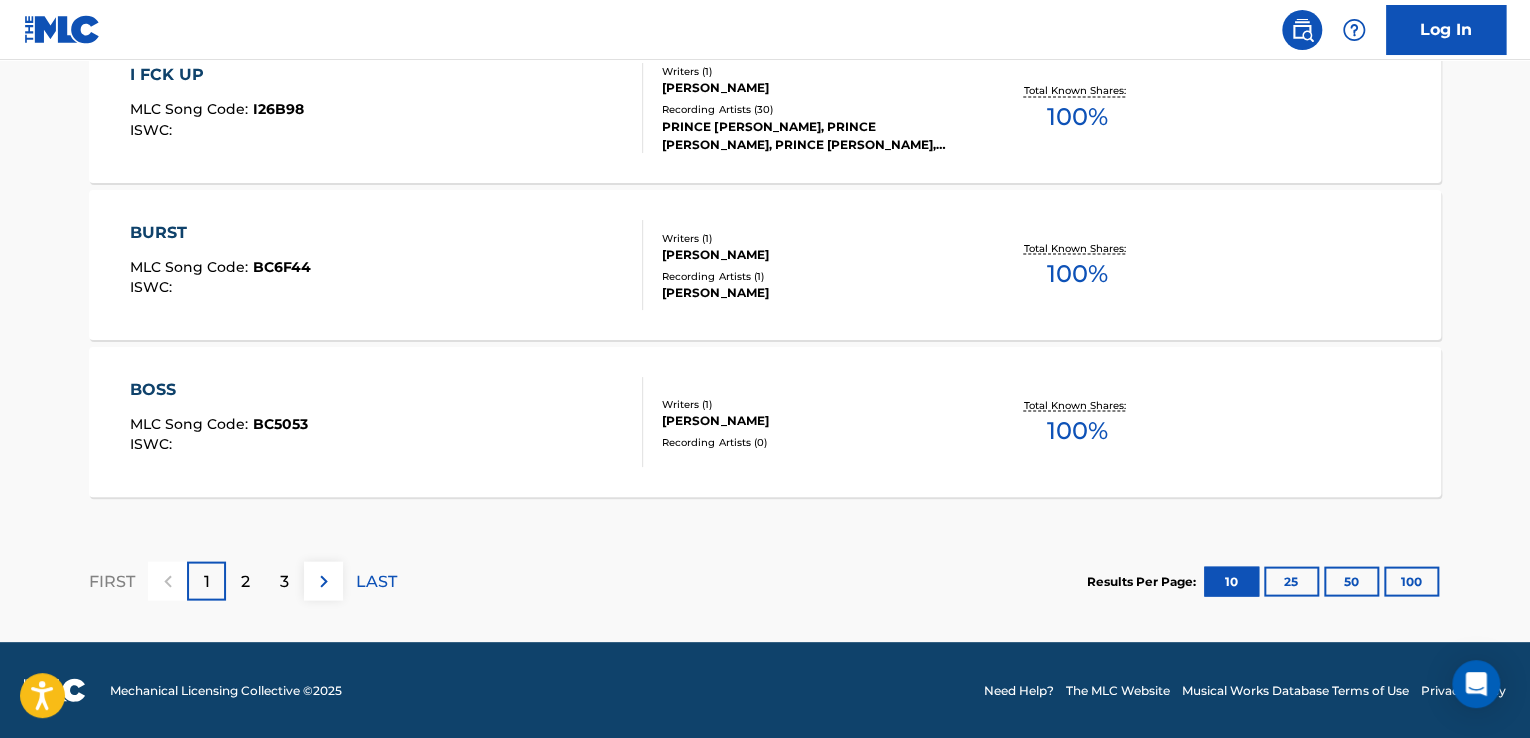 click on "2" at bounding box center [245, 580] 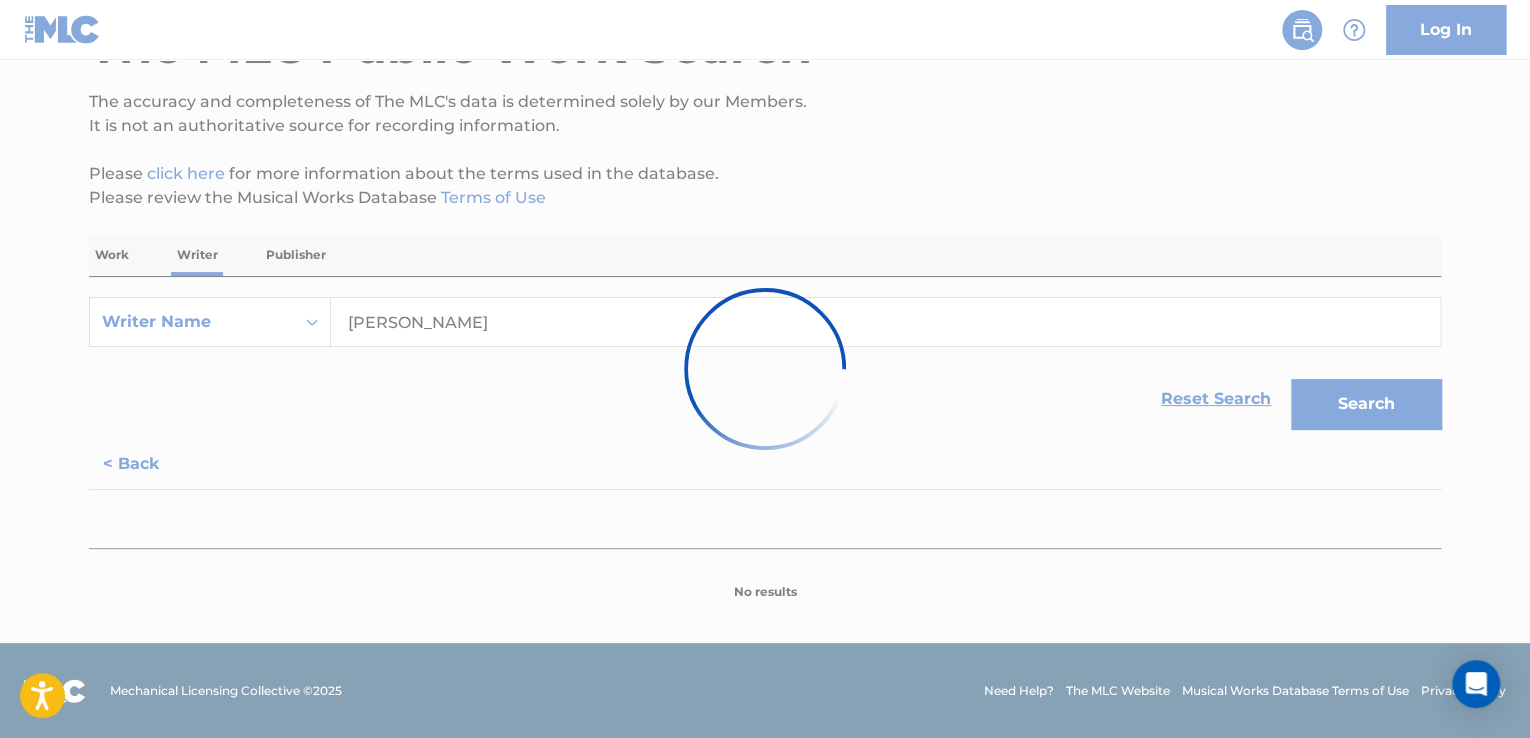 scroll, scrollTop: 1791, scrollLeft: 0, axis: vertical 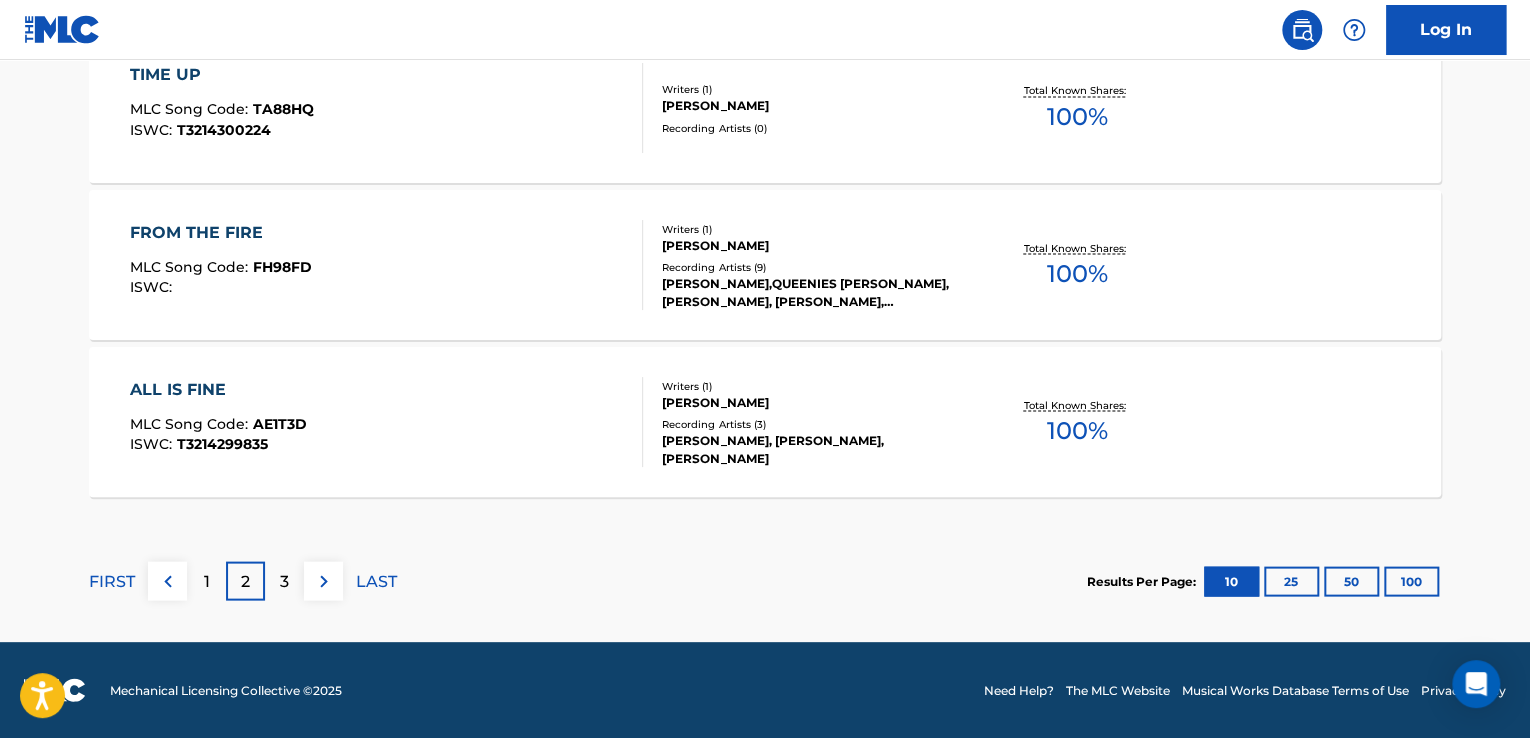 click on "3" at bounding box center [284, 580] 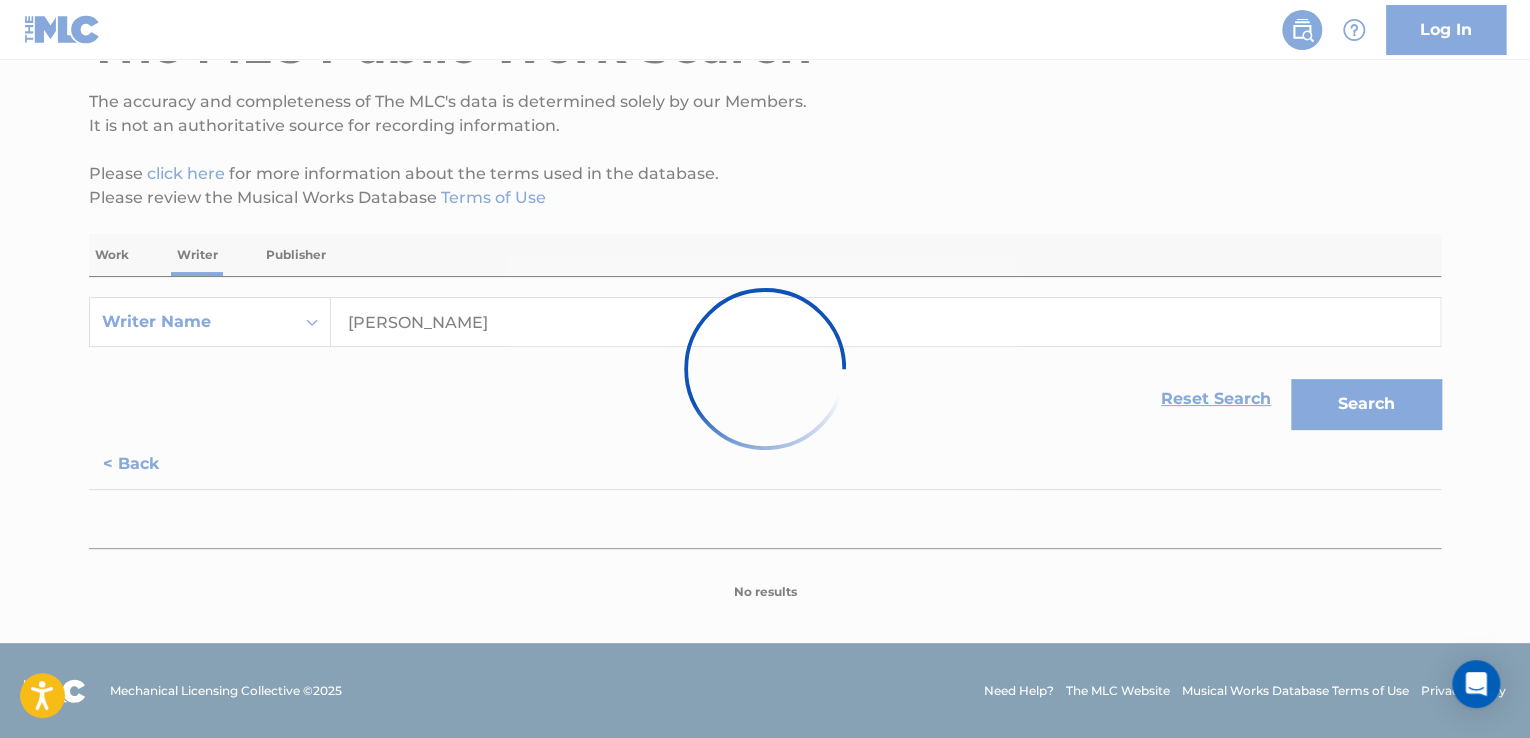 scroll, scrollTop: 1791, scrollLeft: 0, axis: vertical 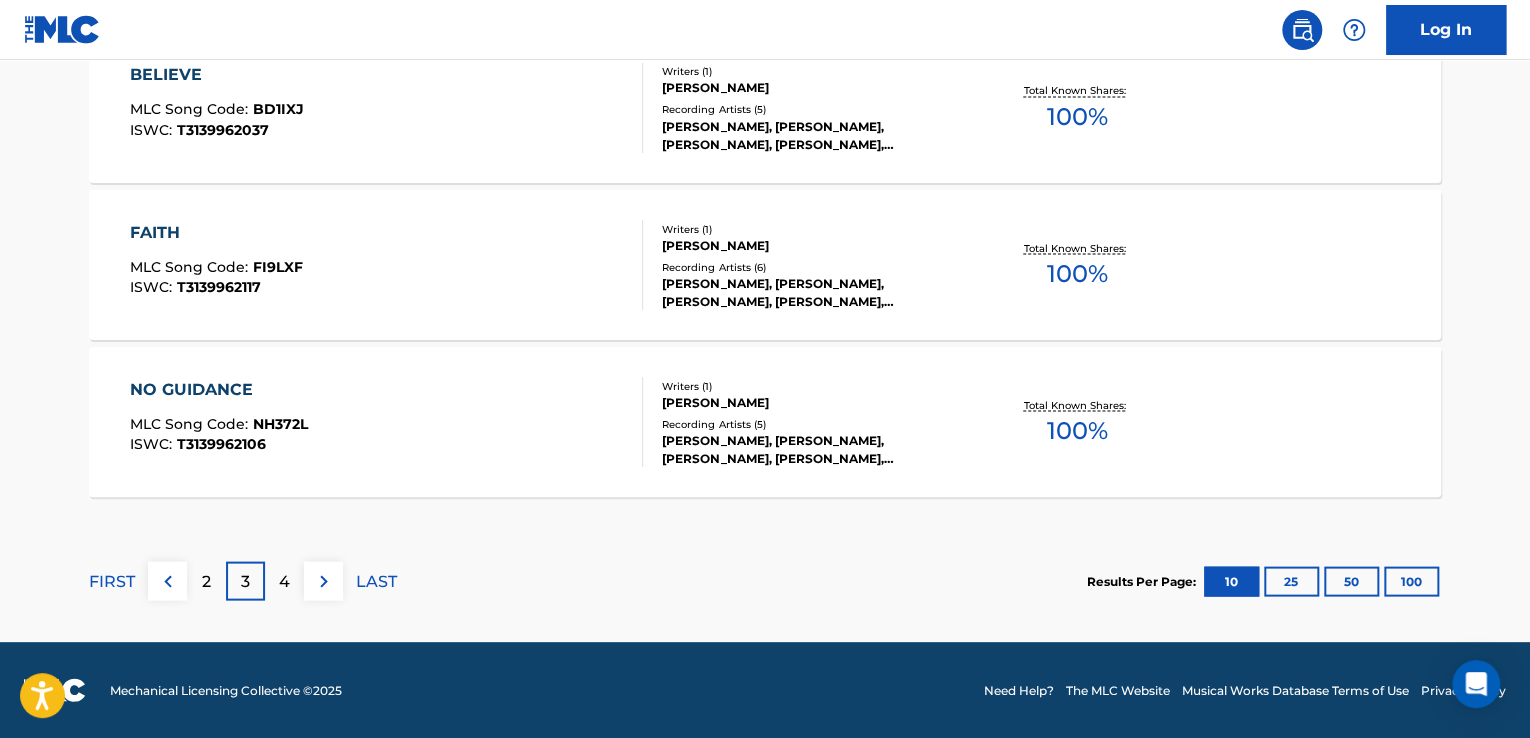 click on "4" at bounding box center (284, 581) 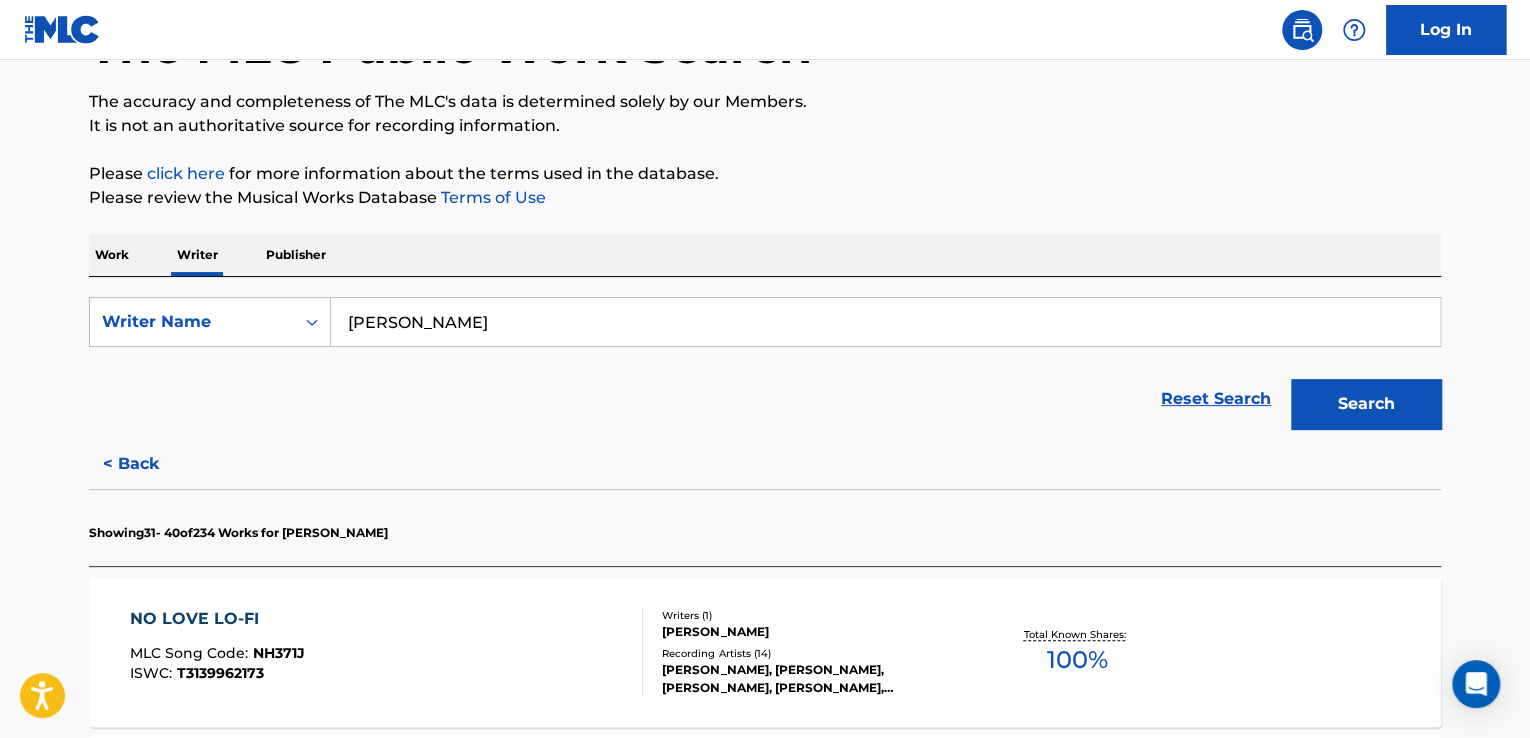 scroll, scrollTop: 1791, scrollLeft: 0, axis: vertical 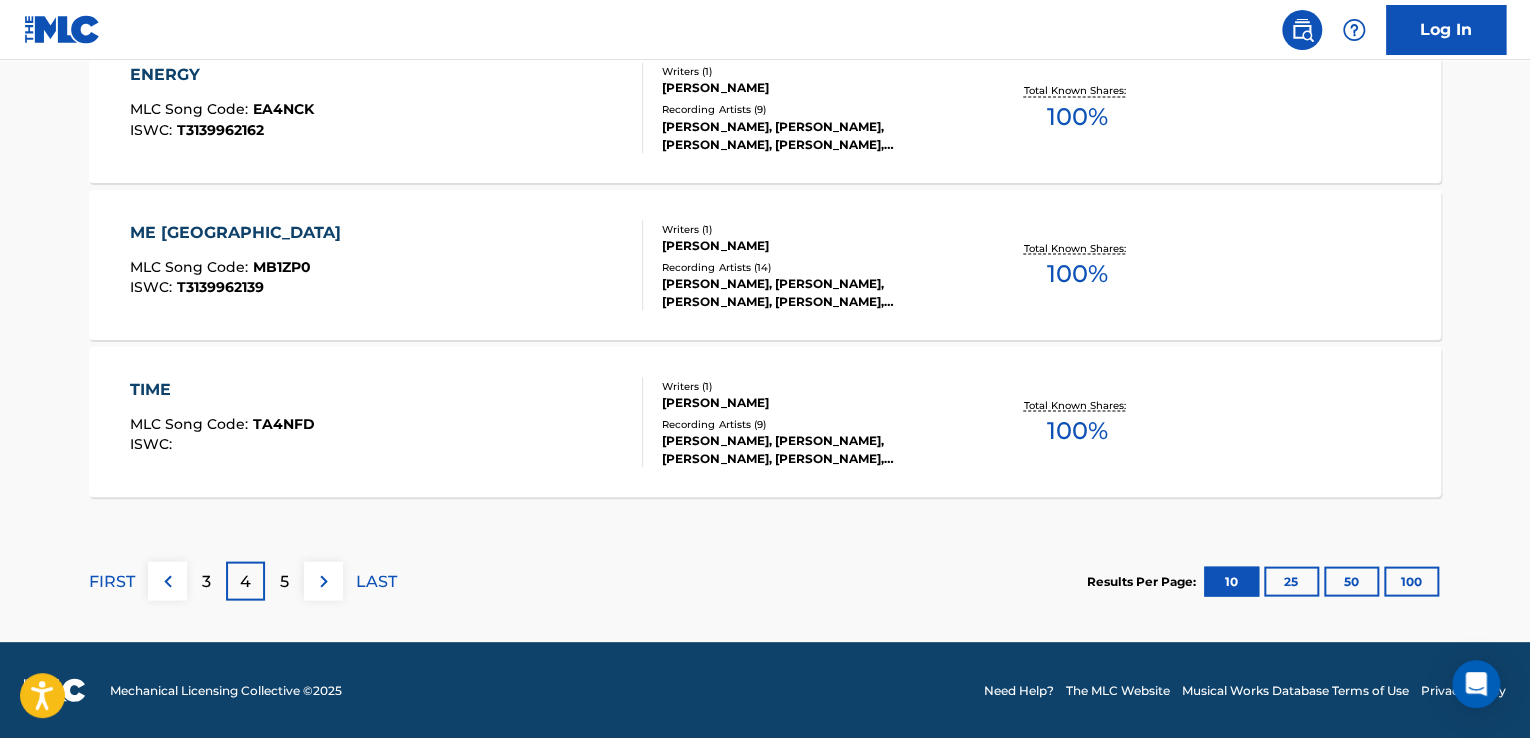 click on "5" at bounding box center [284, 580] 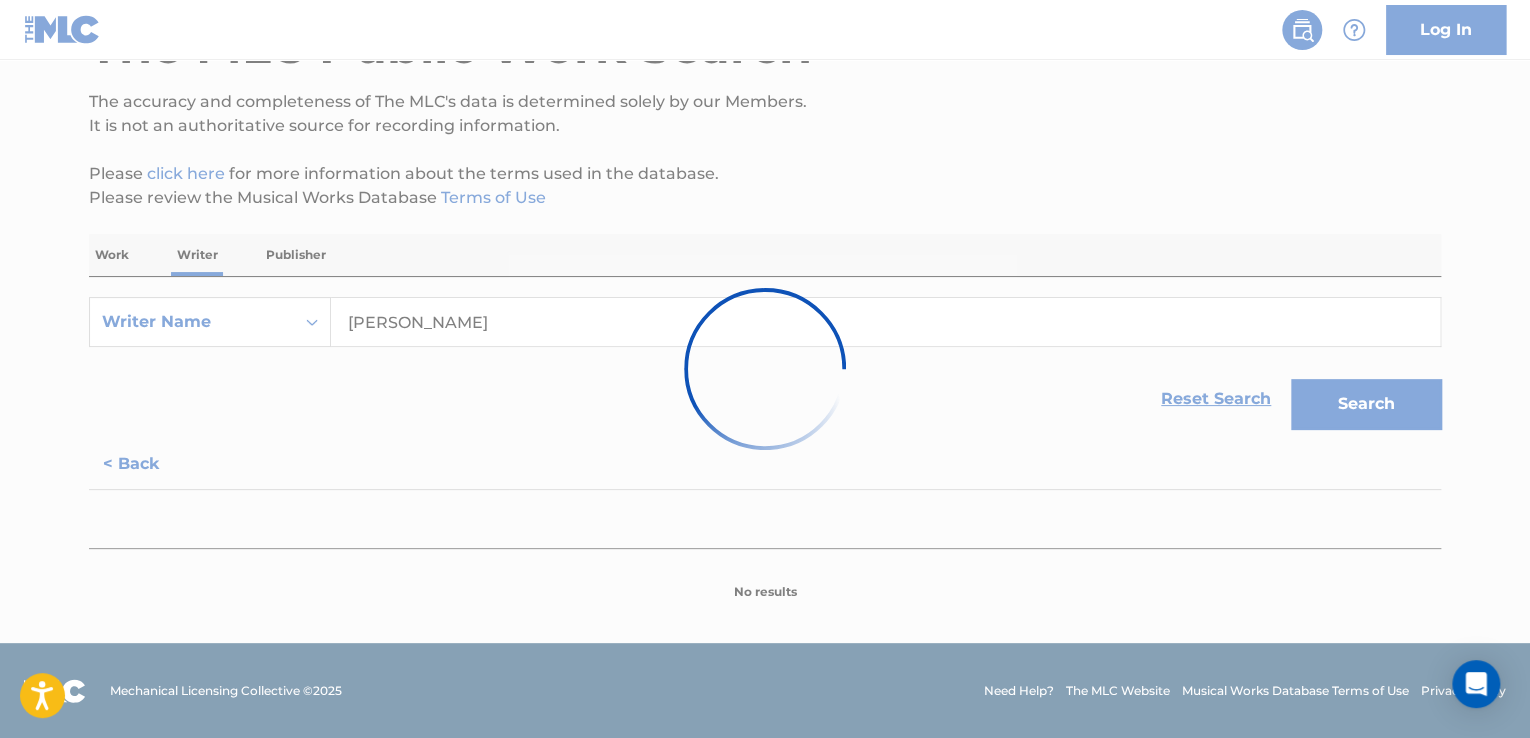 scroll, scrollTop: 1791, scrollLeft: 0, axis: vertical 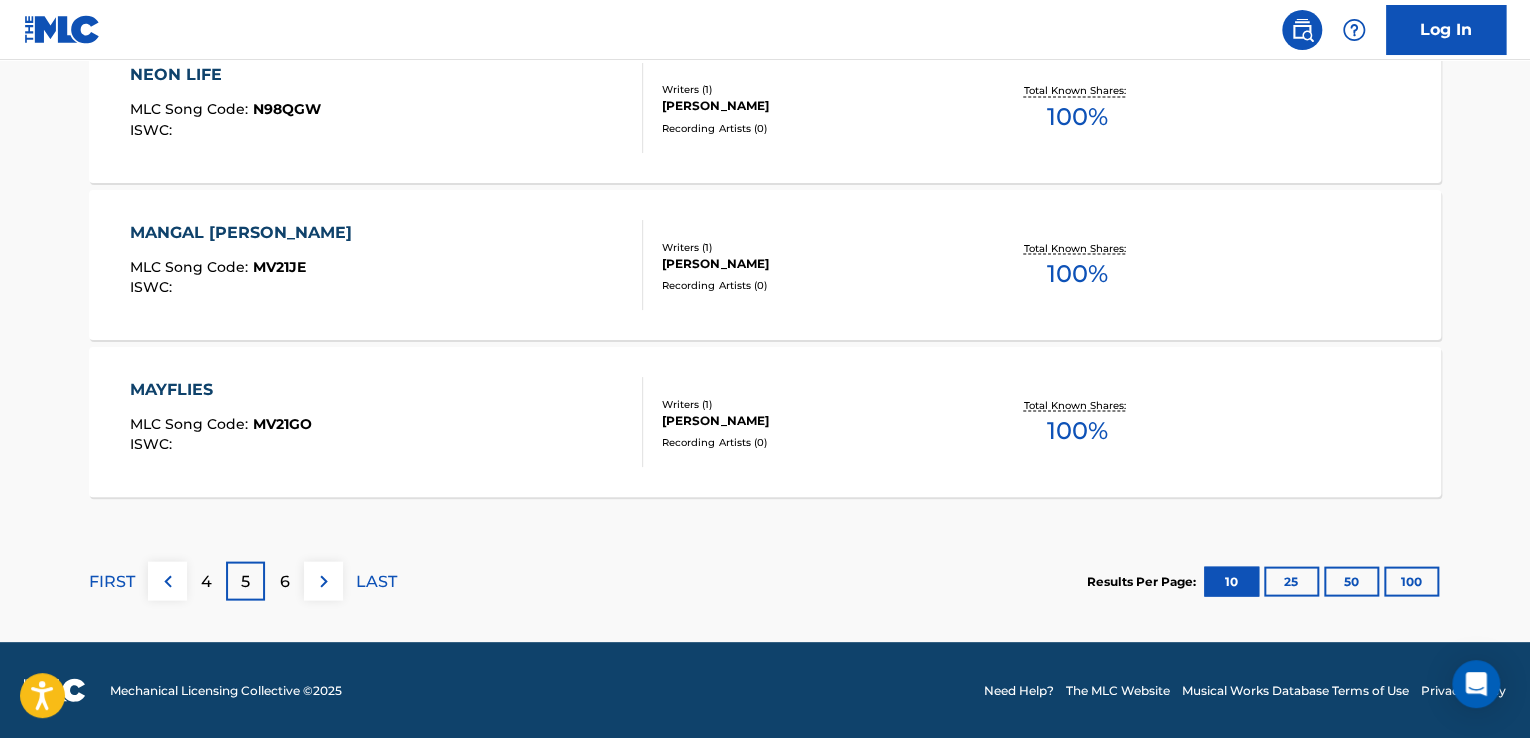 click on "MANGAL BHAWAN AMANGAL HAARI MLC Song Code : MV21JE ISWC :" at bounding box center [387, 265] 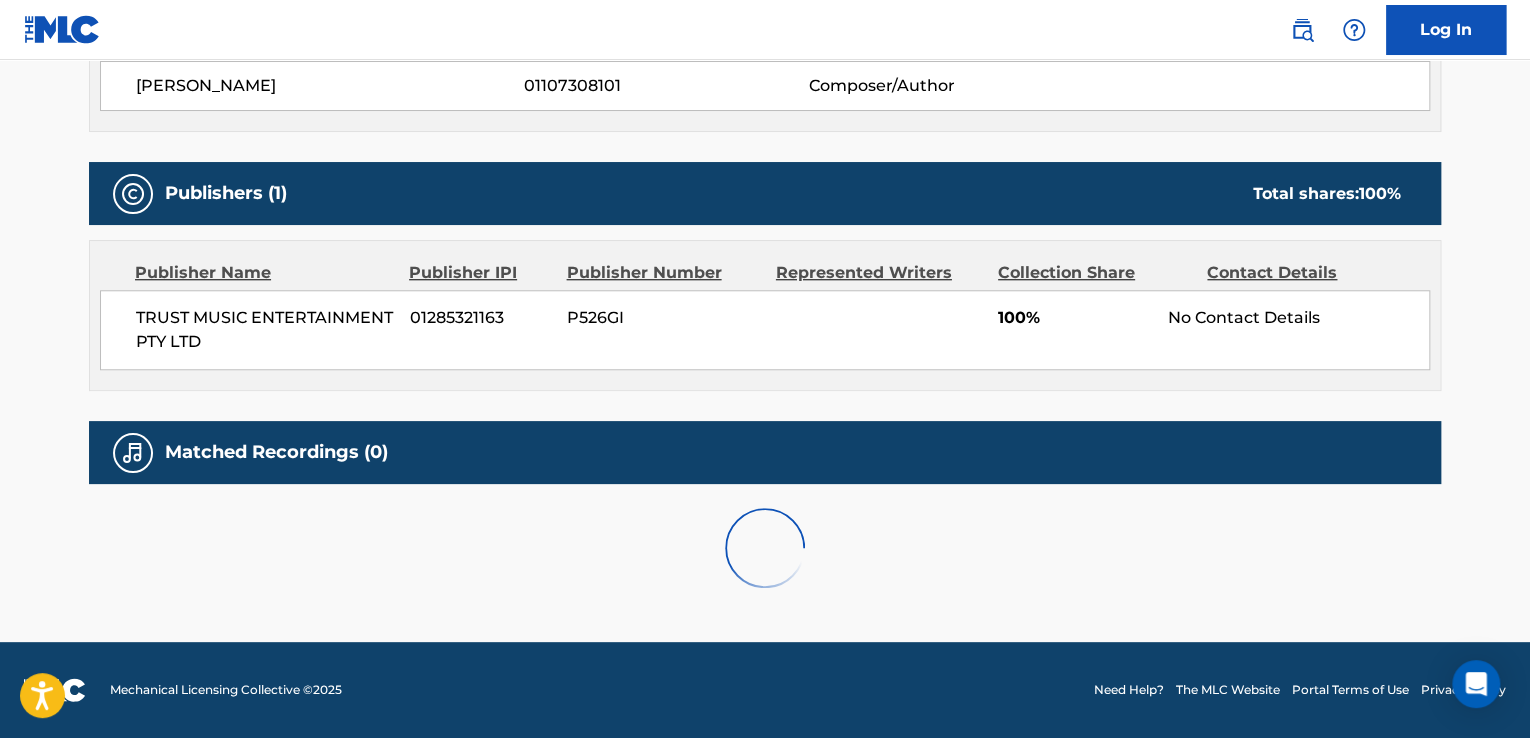 scroll, scrollTop: 0, scrollLeft: 0, axis: both 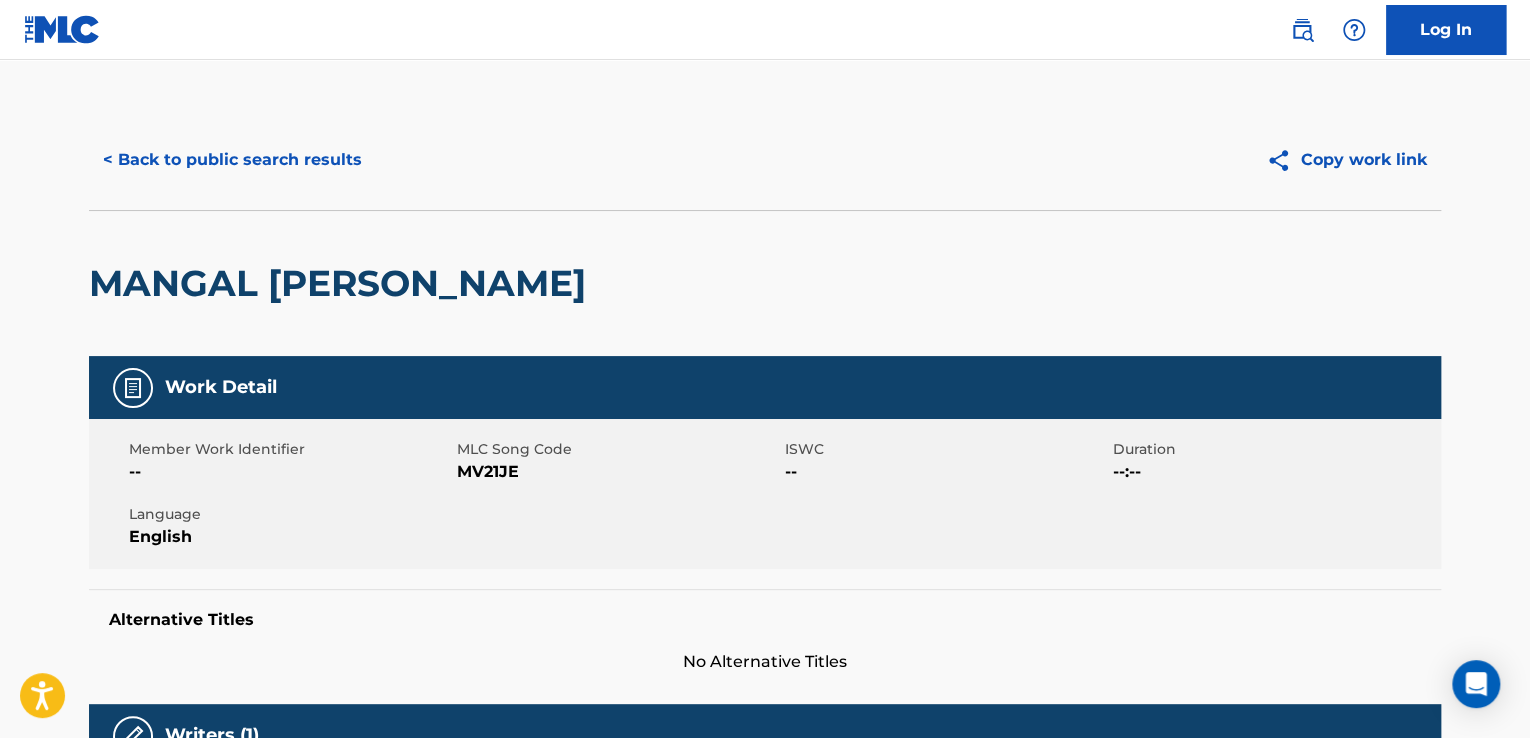 click on "< Back to public search results" at bounding box center (232, 160) 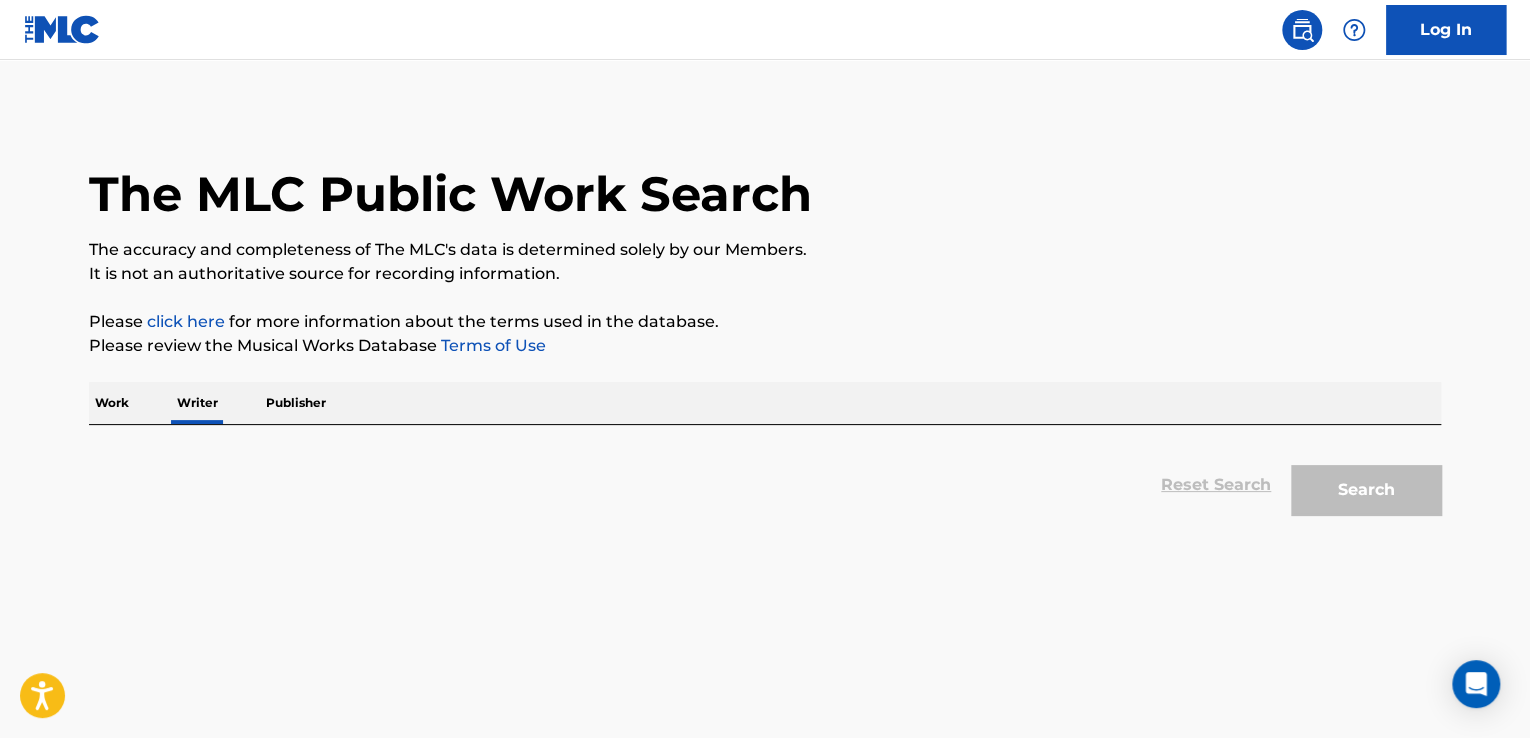 scroll, scrollTop: 16, scrollLeft: 0, axis: vertical 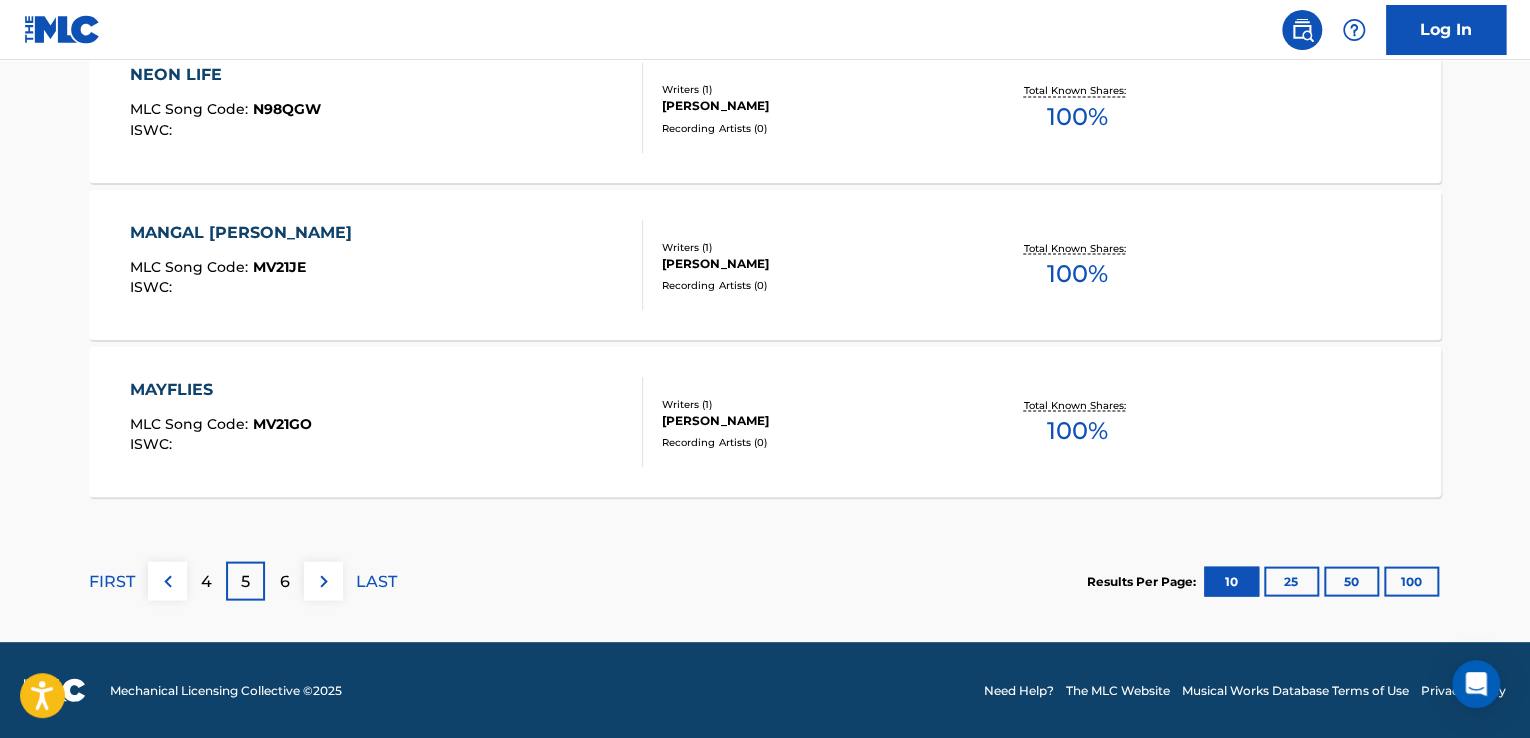 click on "LAST" at bounding box center (376, 581) 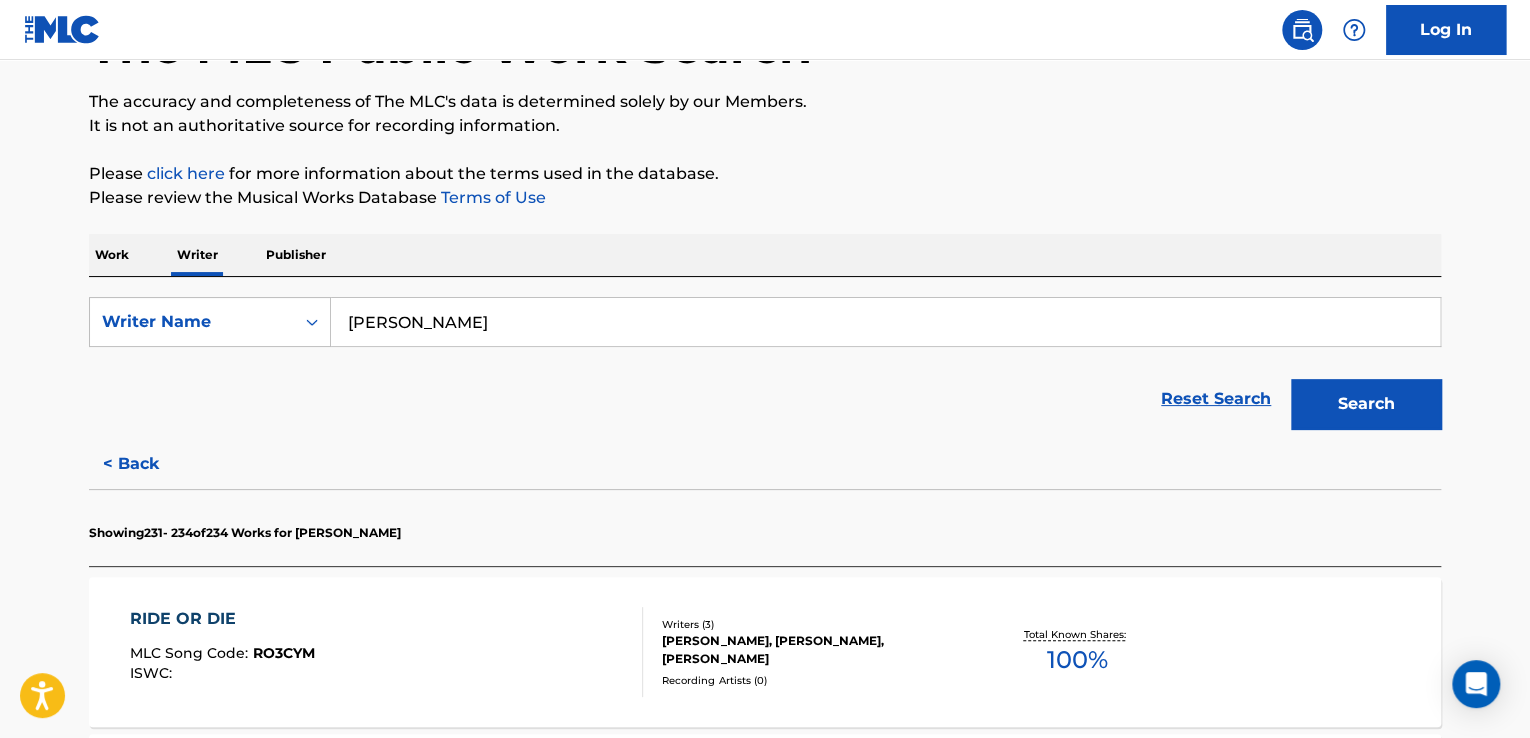 scroll, scrollTop: 848, scrollLeft: 0, axis: vertical 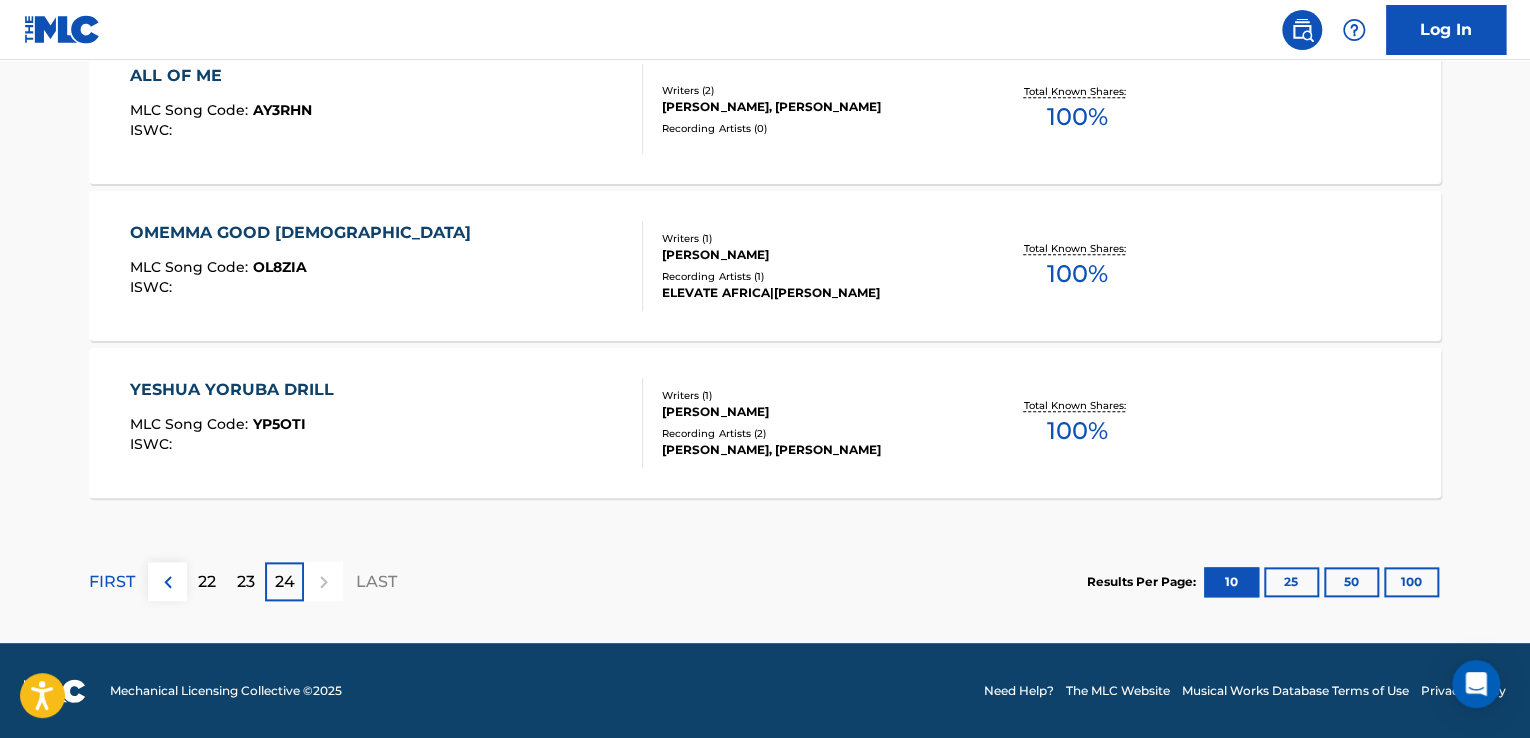 click on "YESHUA YORUBA DRILL MLC Song Code : YP5OTI ISWC :" at bounding box center (237, 423) 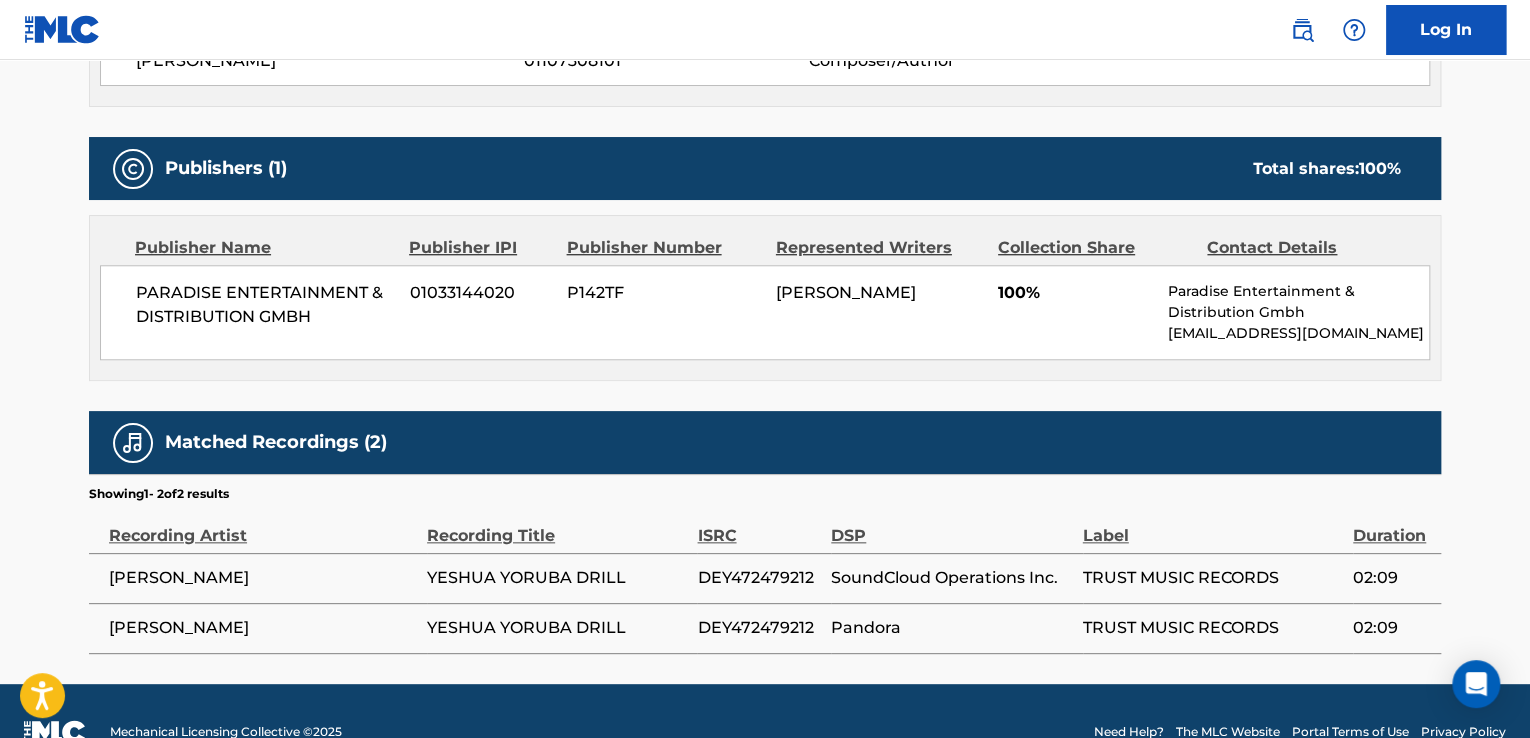 scroll, scrollTop: 815, scrollLeft: 0, axis: vertical 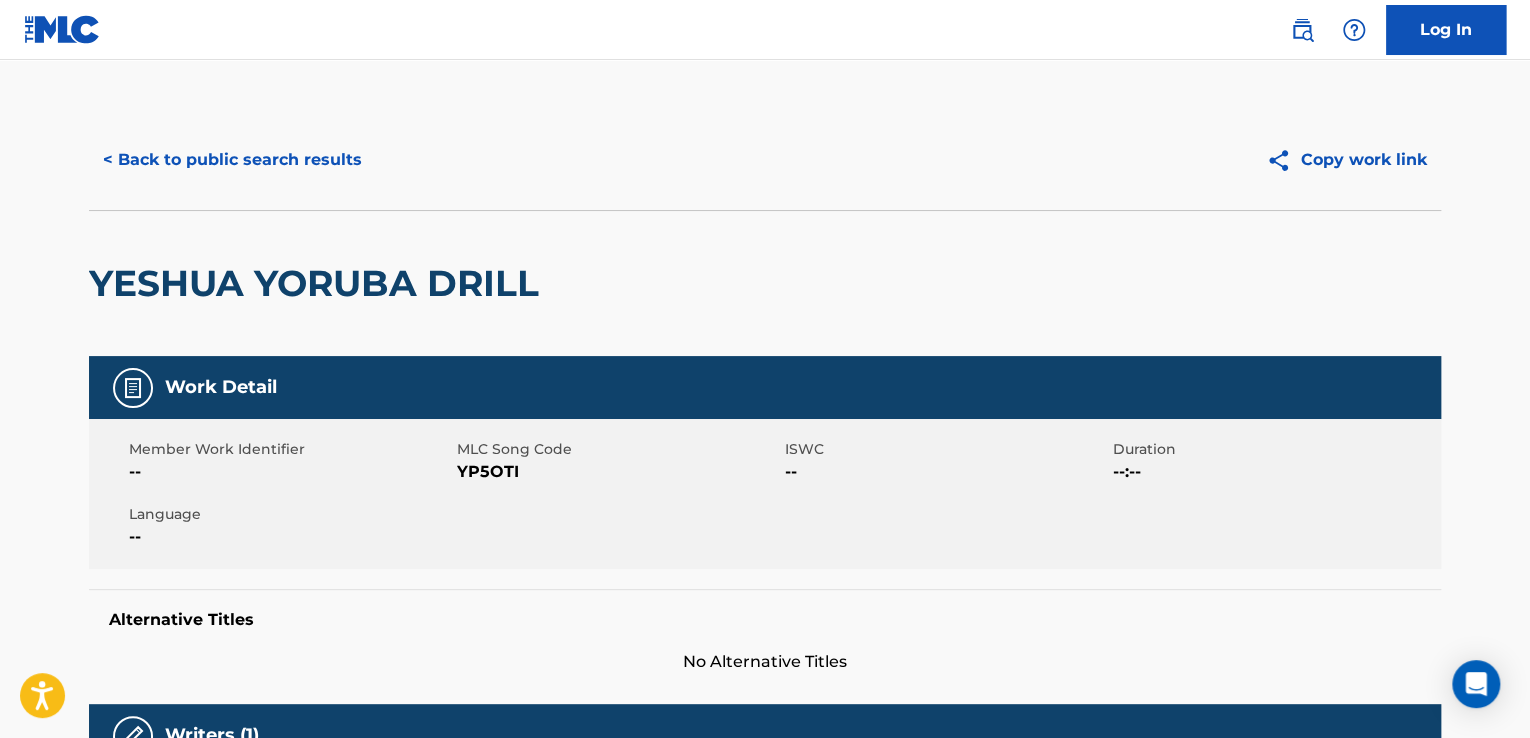 click on "< Back to public search results" at bounding box center (232, 160) 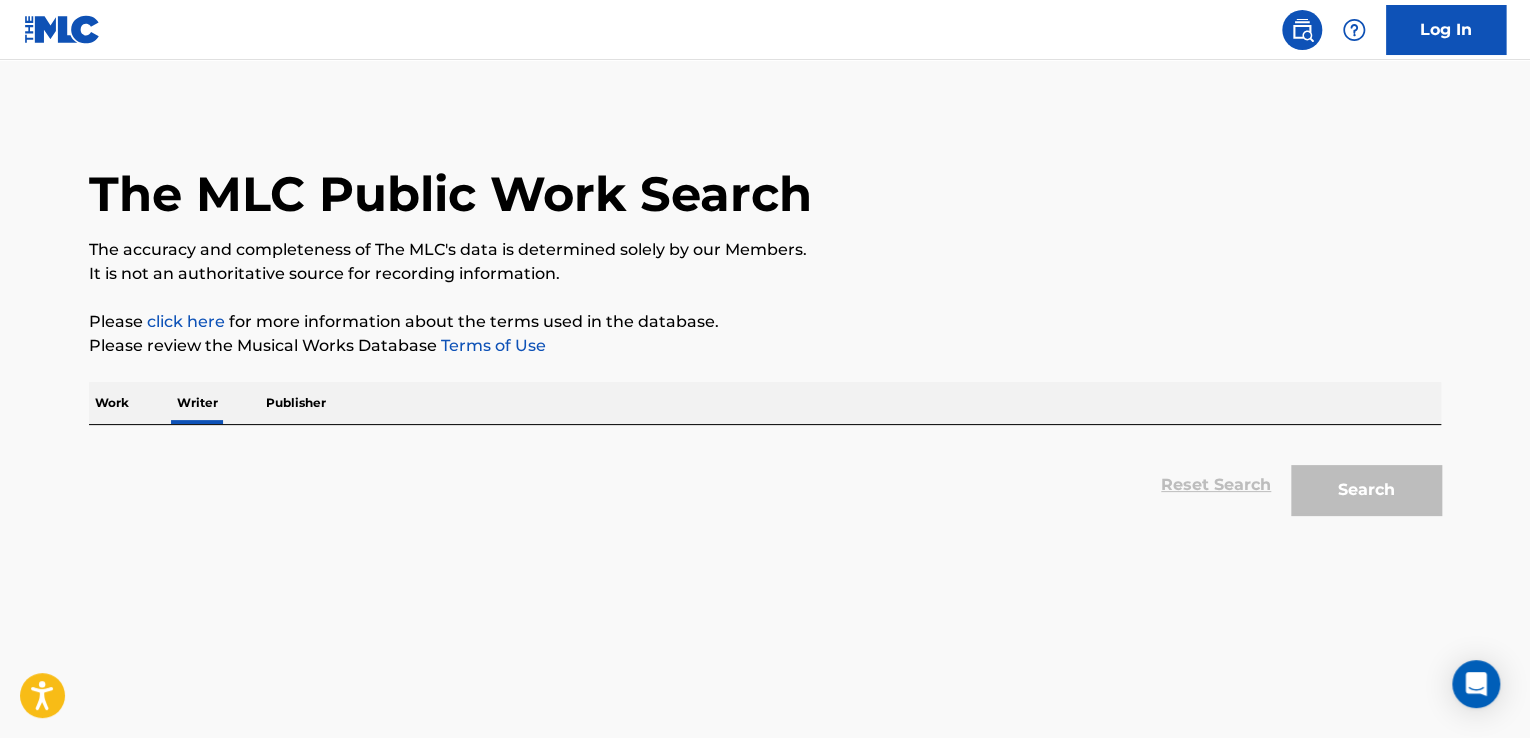 scroll, scrollTop: 16, scrollLeft: 0, axis: vertical 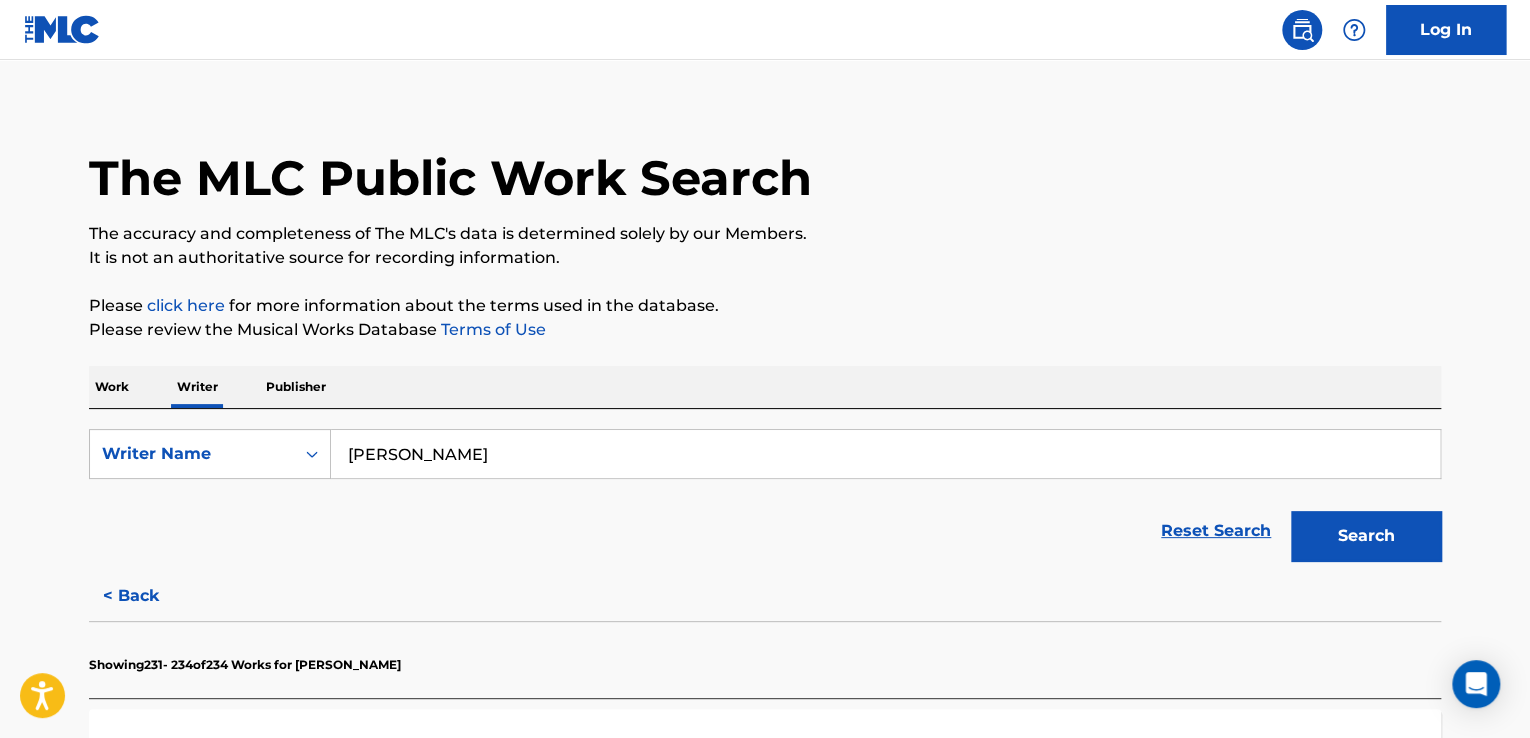 click on "Showing  231  -   234  of  234   Works for [PERSON_NAME]" at bounding box center [245, 665] 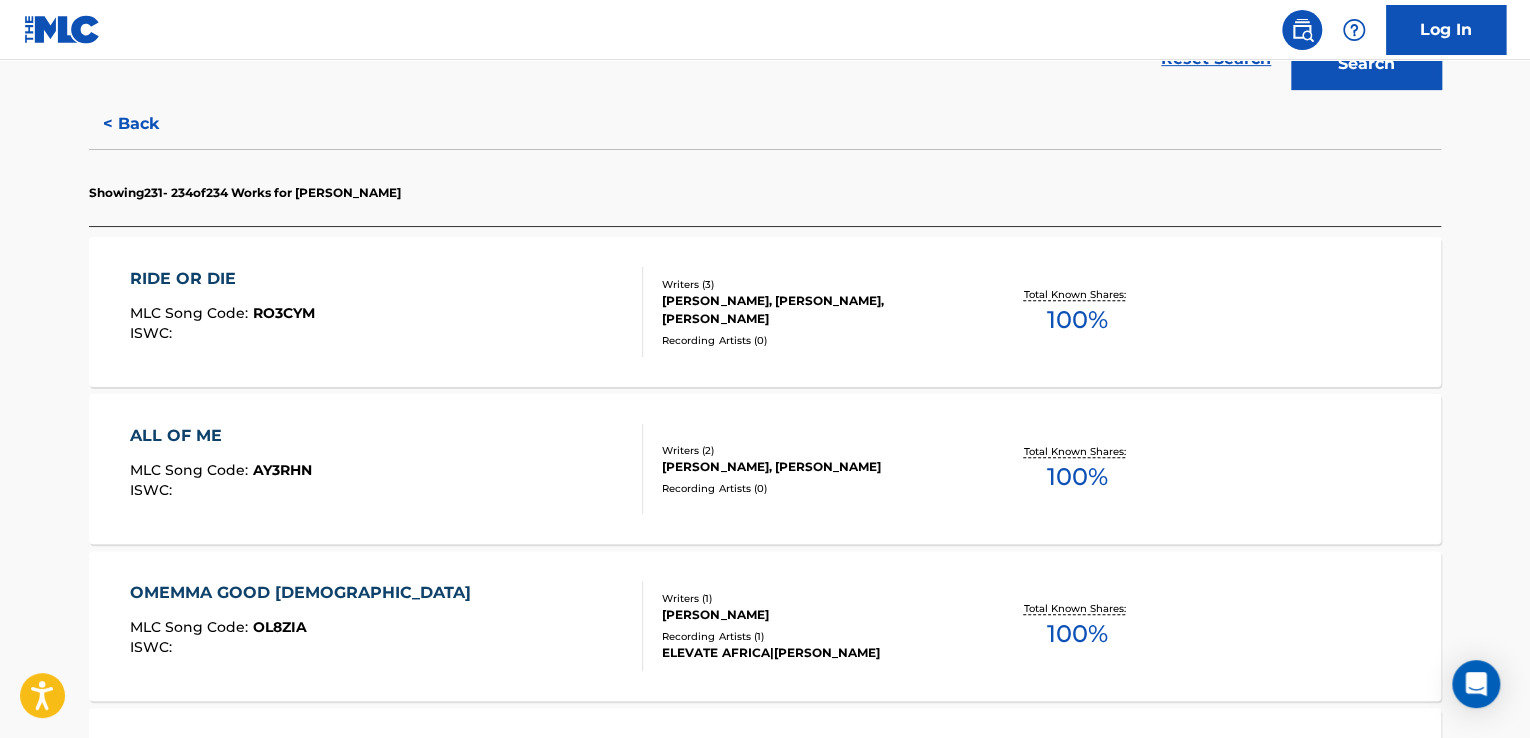 scroll, scrollTop: 587, scrollLeft: 0, axis: vertical 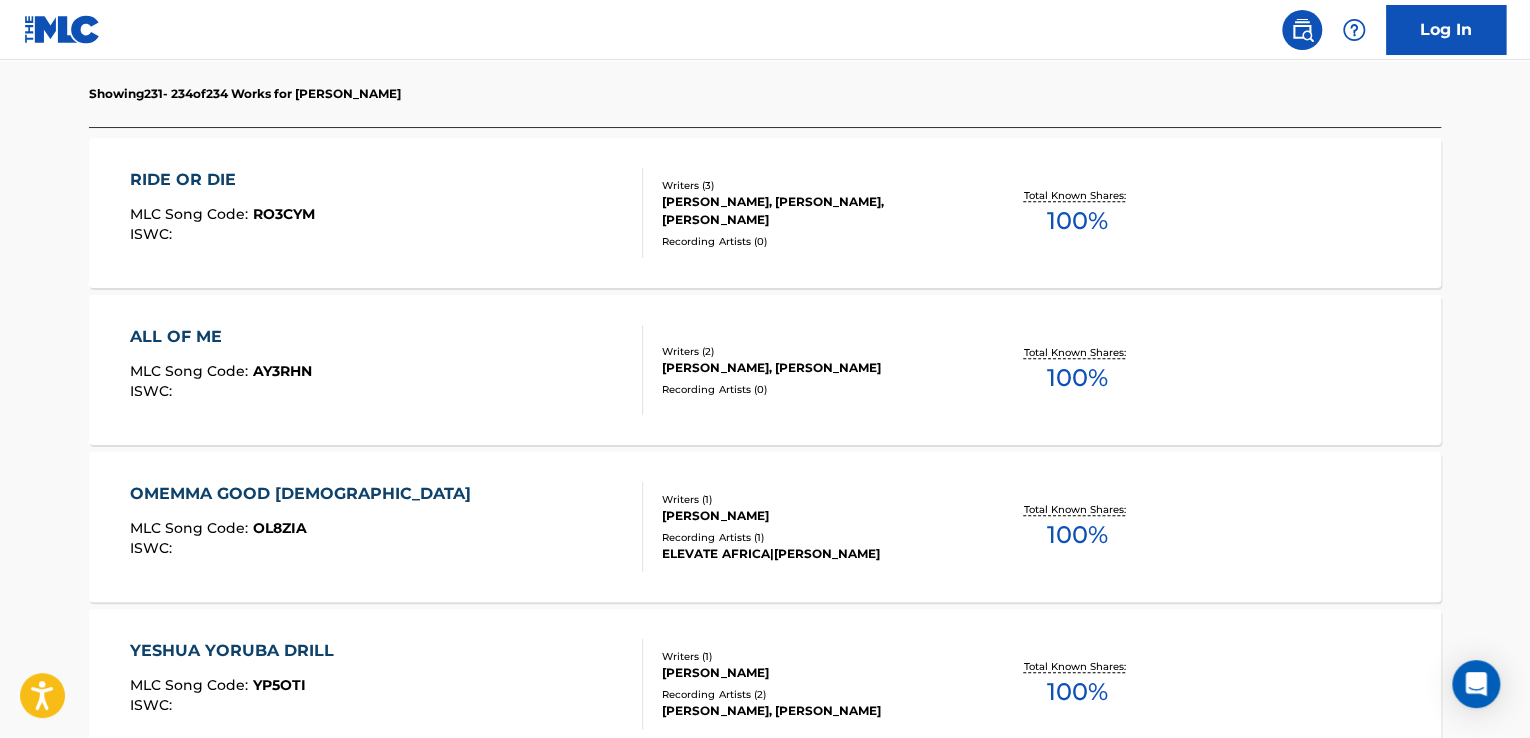 click on "[PERSON_NAME], [PERSON_NAME]" at bounding box center [813, 368] 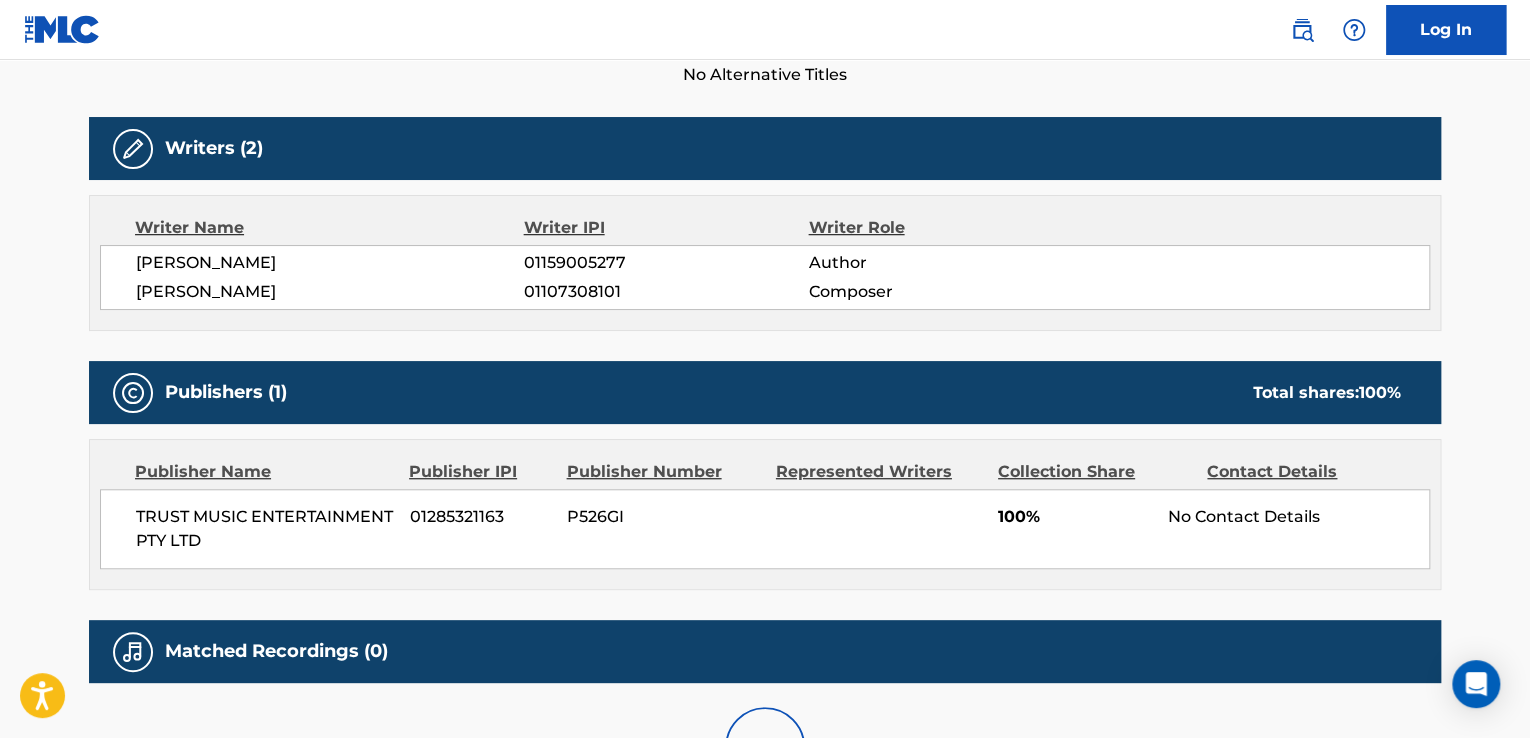 scroll, scrollTop: 0, scrollLeft: 0, axis: both 